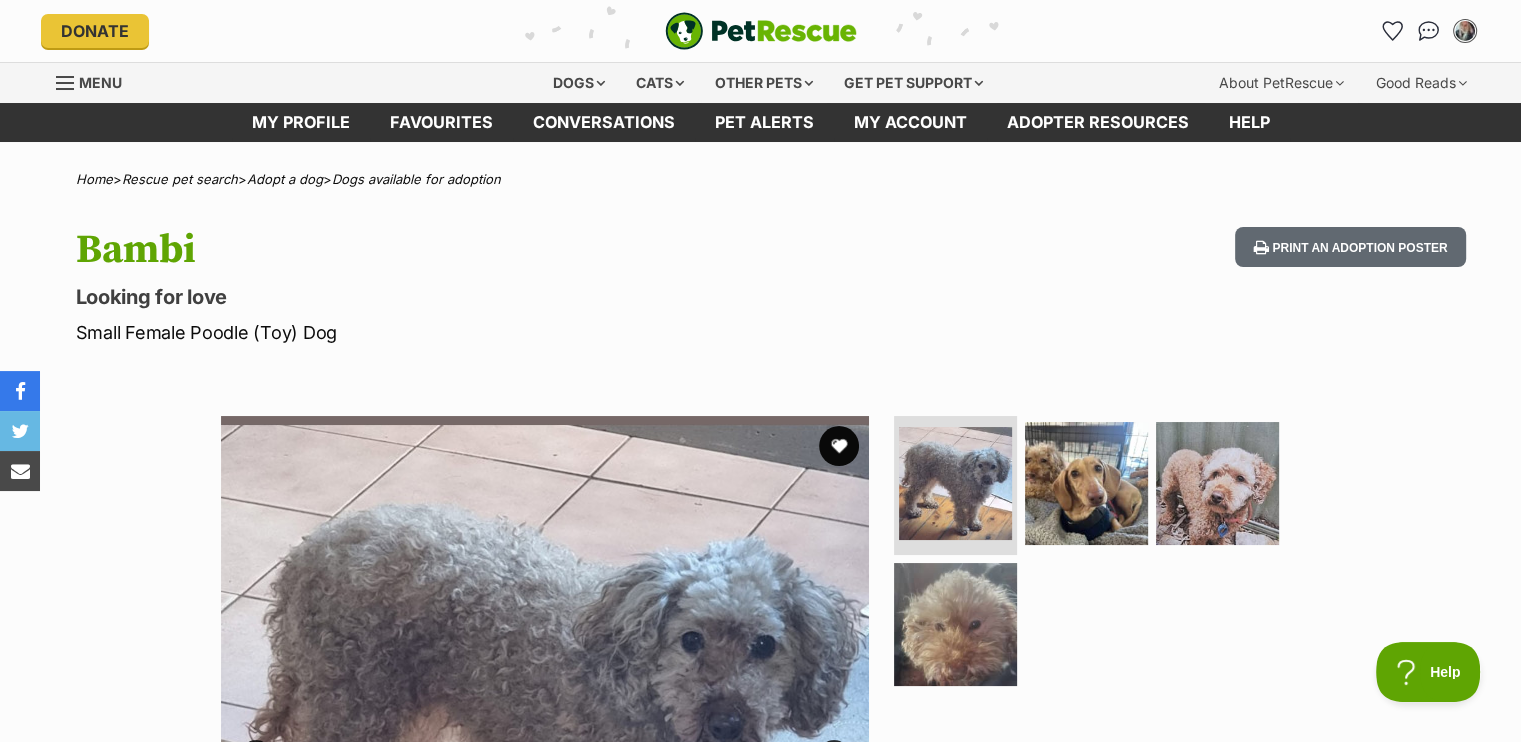 scroll, scrollTop: 0, scrollLeft: 0, axis: both 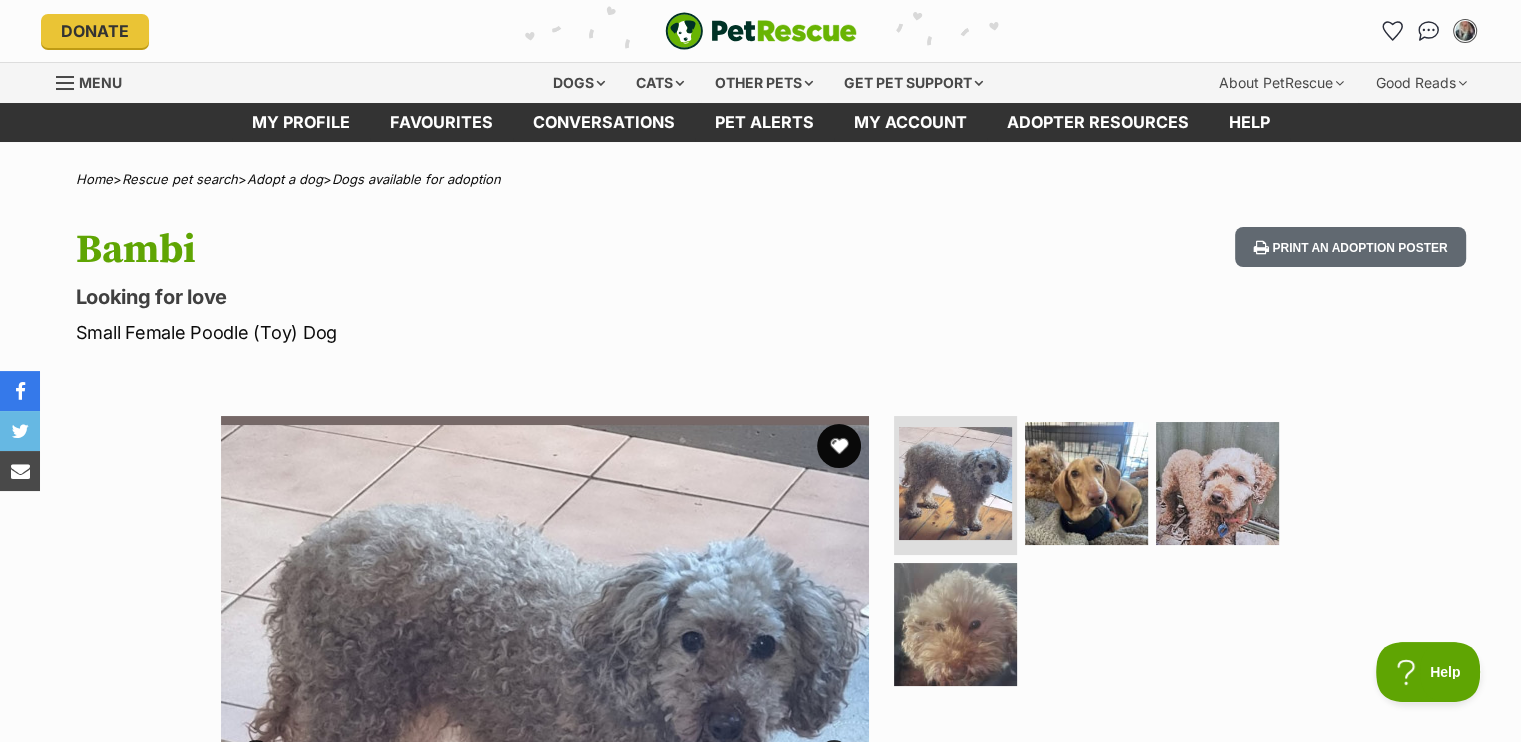 click at bounding box center (839, 446) 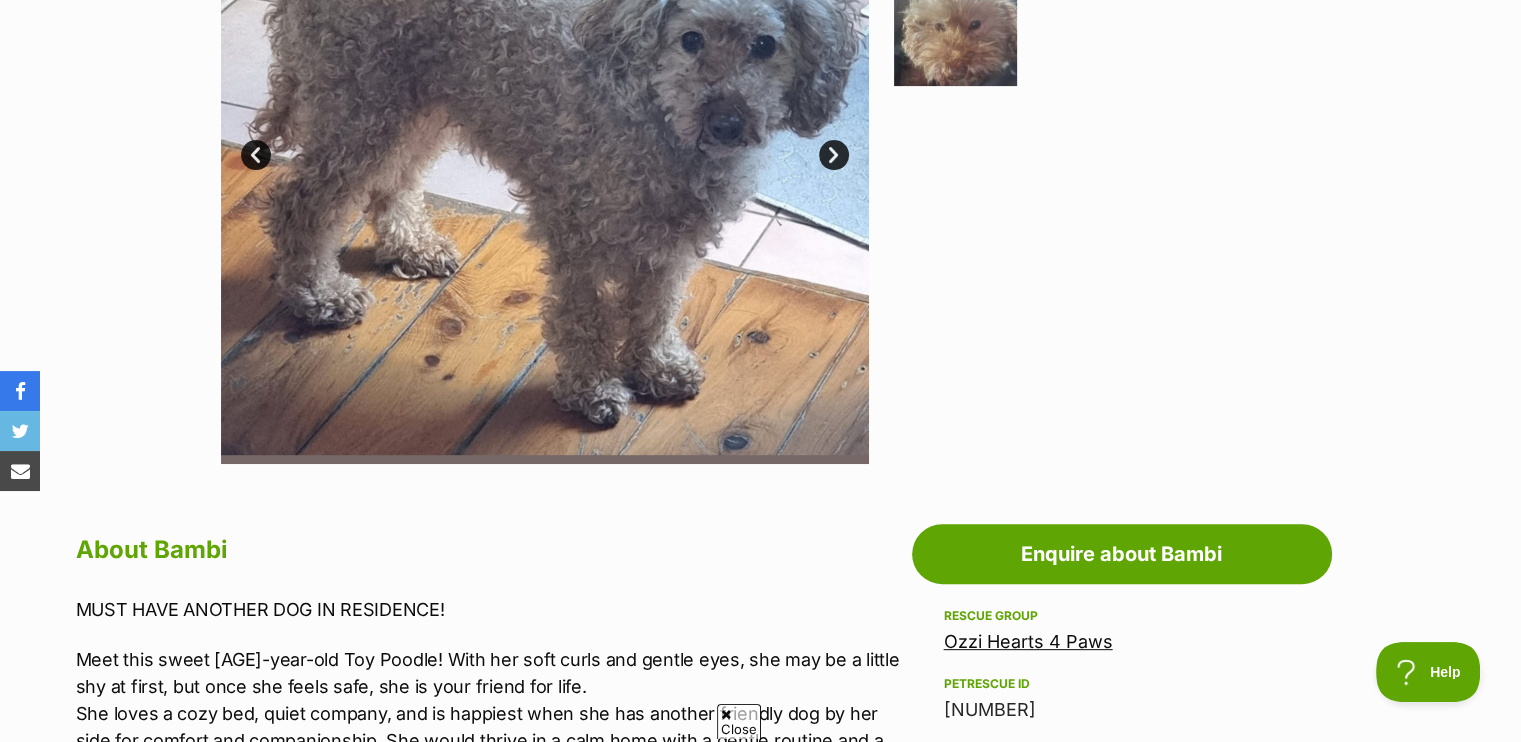 scroll, scrollTop: 200, scrollLeft: 0, axis: vertical 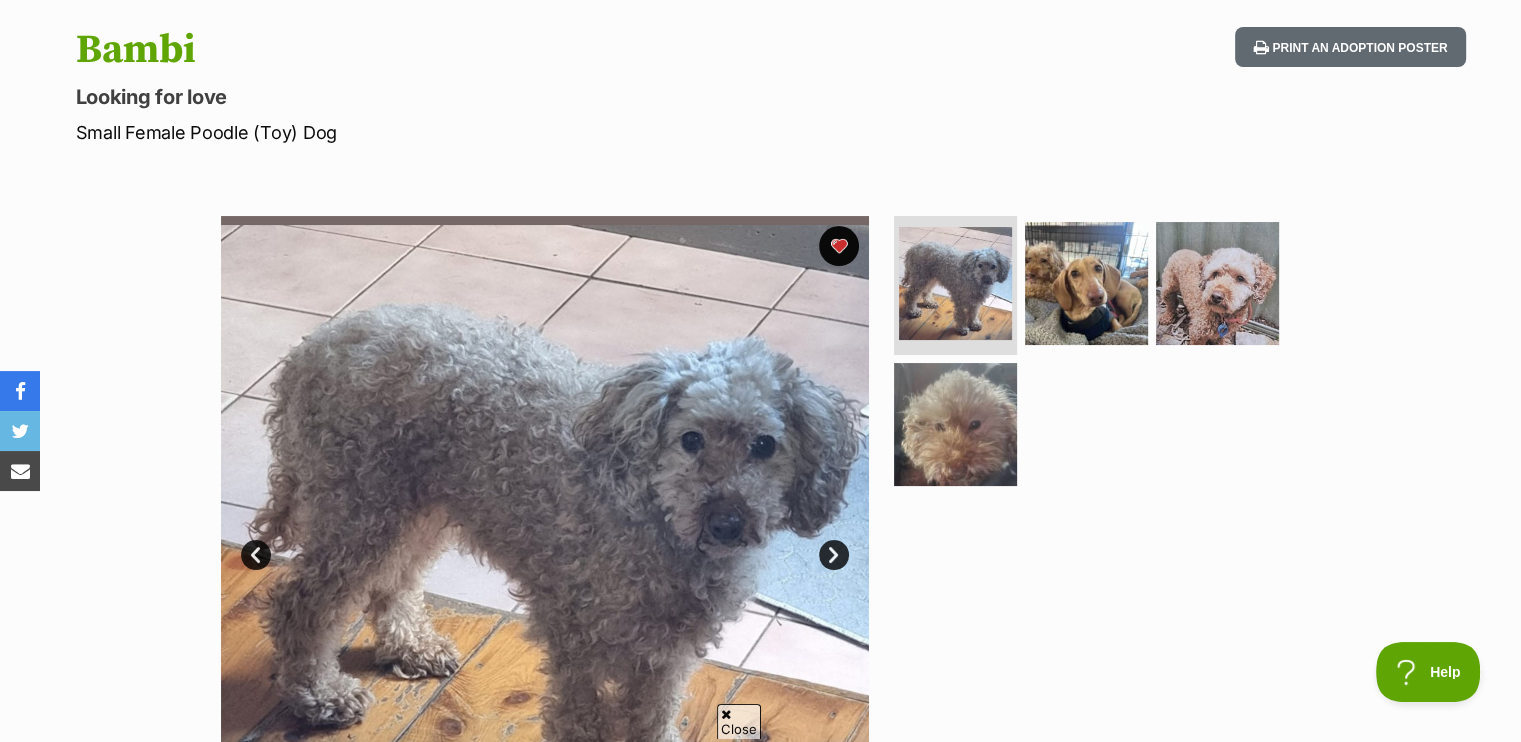 click on "Next" at bounding box center (834, 555) 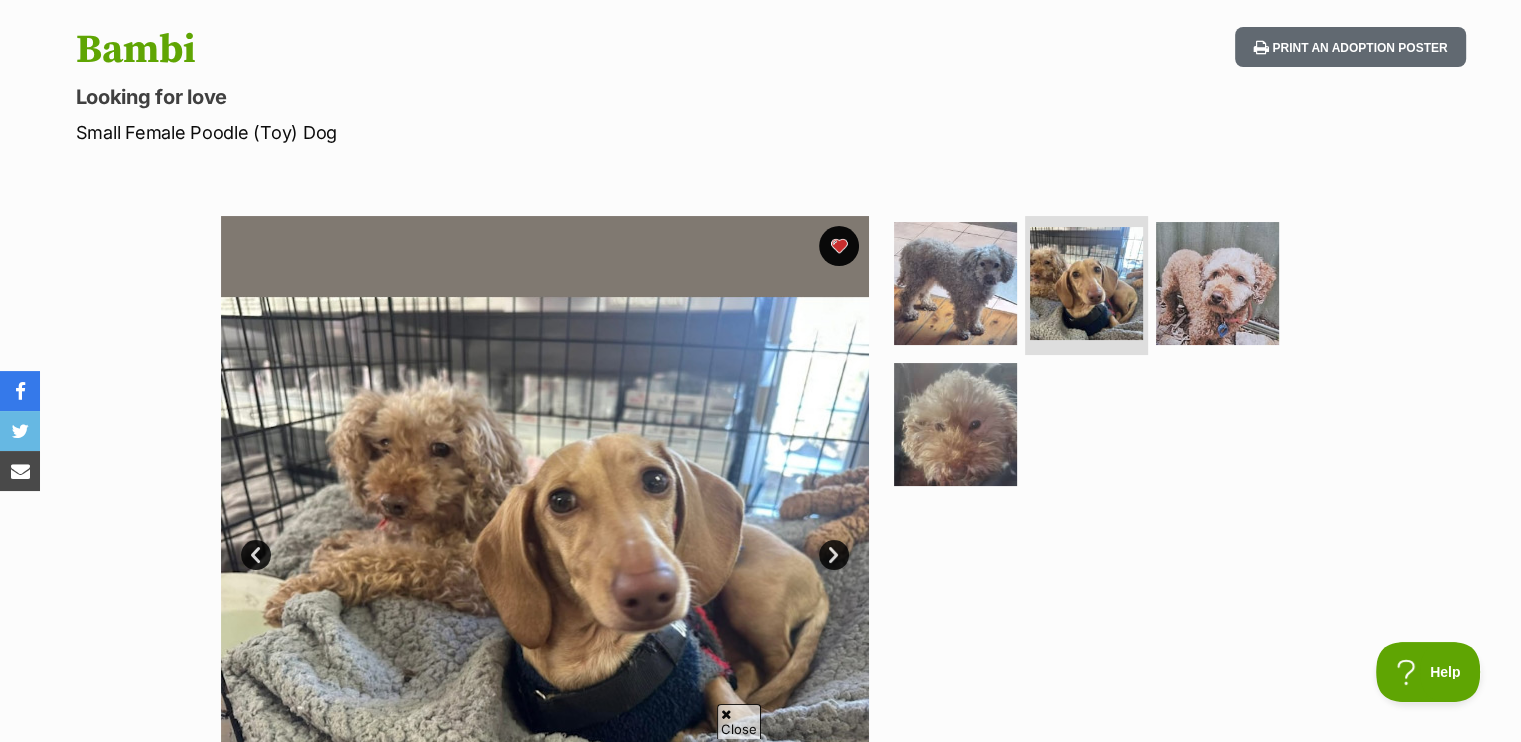 click on "Next" at bounding box center (834, 555) 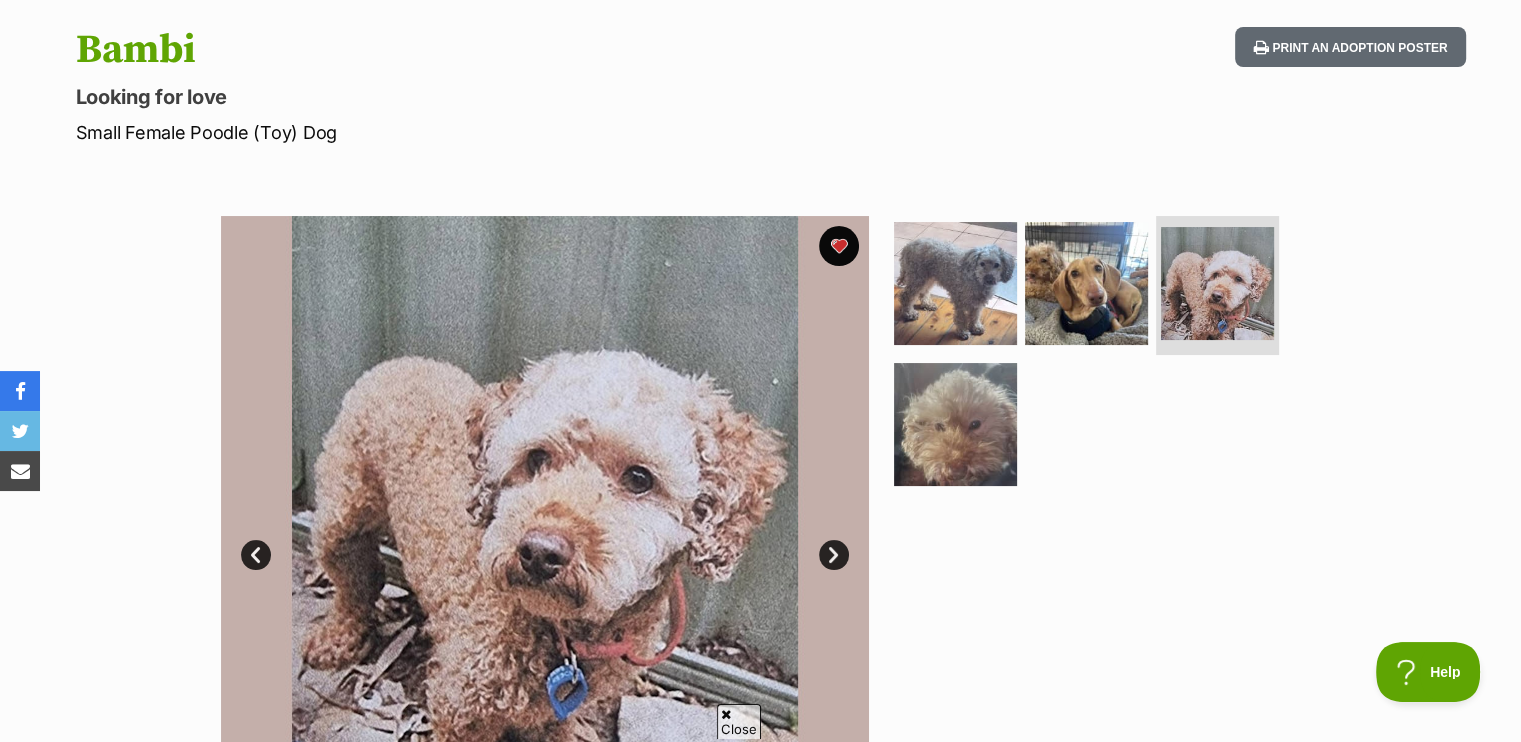 click on "Next" at bounding box center [834, 555] 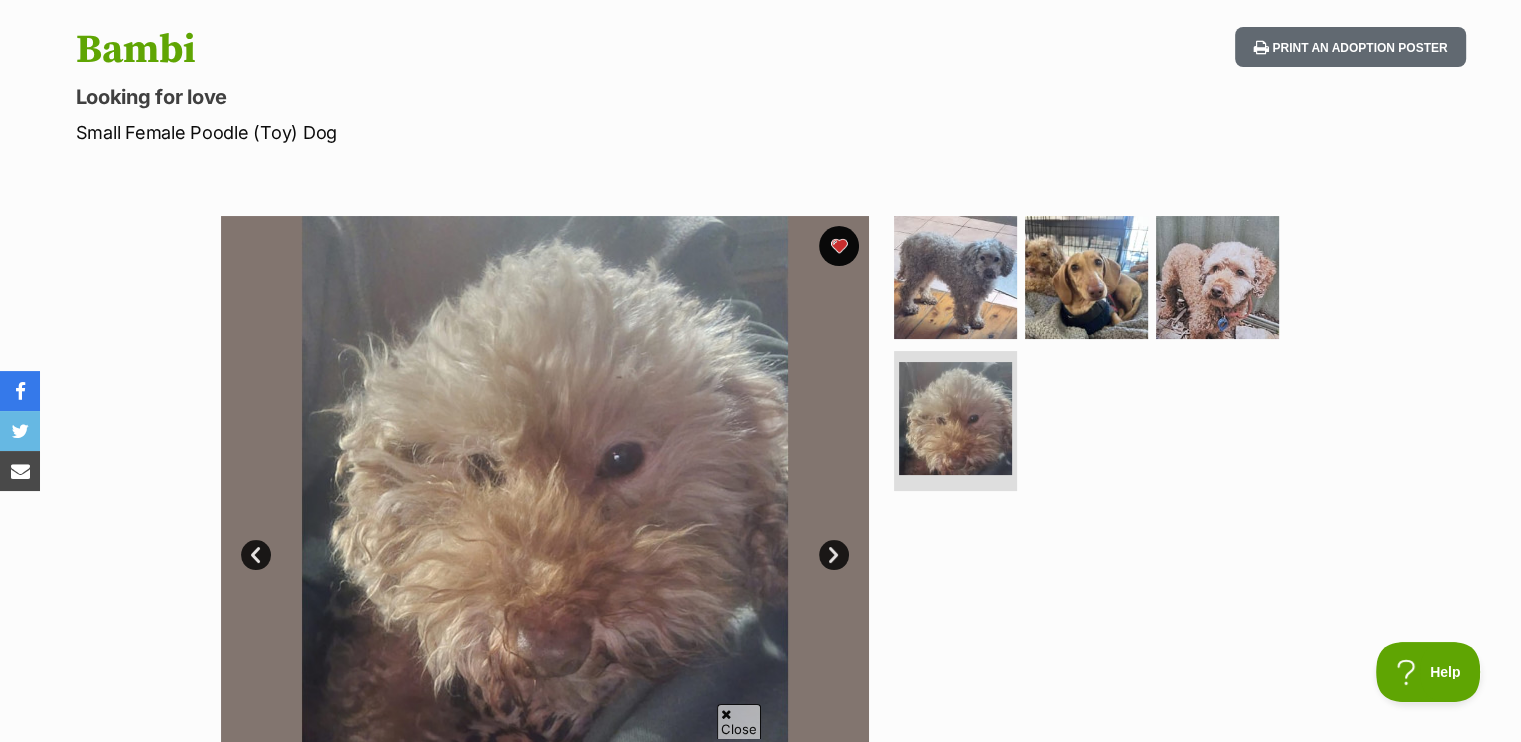 click on "Next" at bounding box center [834, 555] 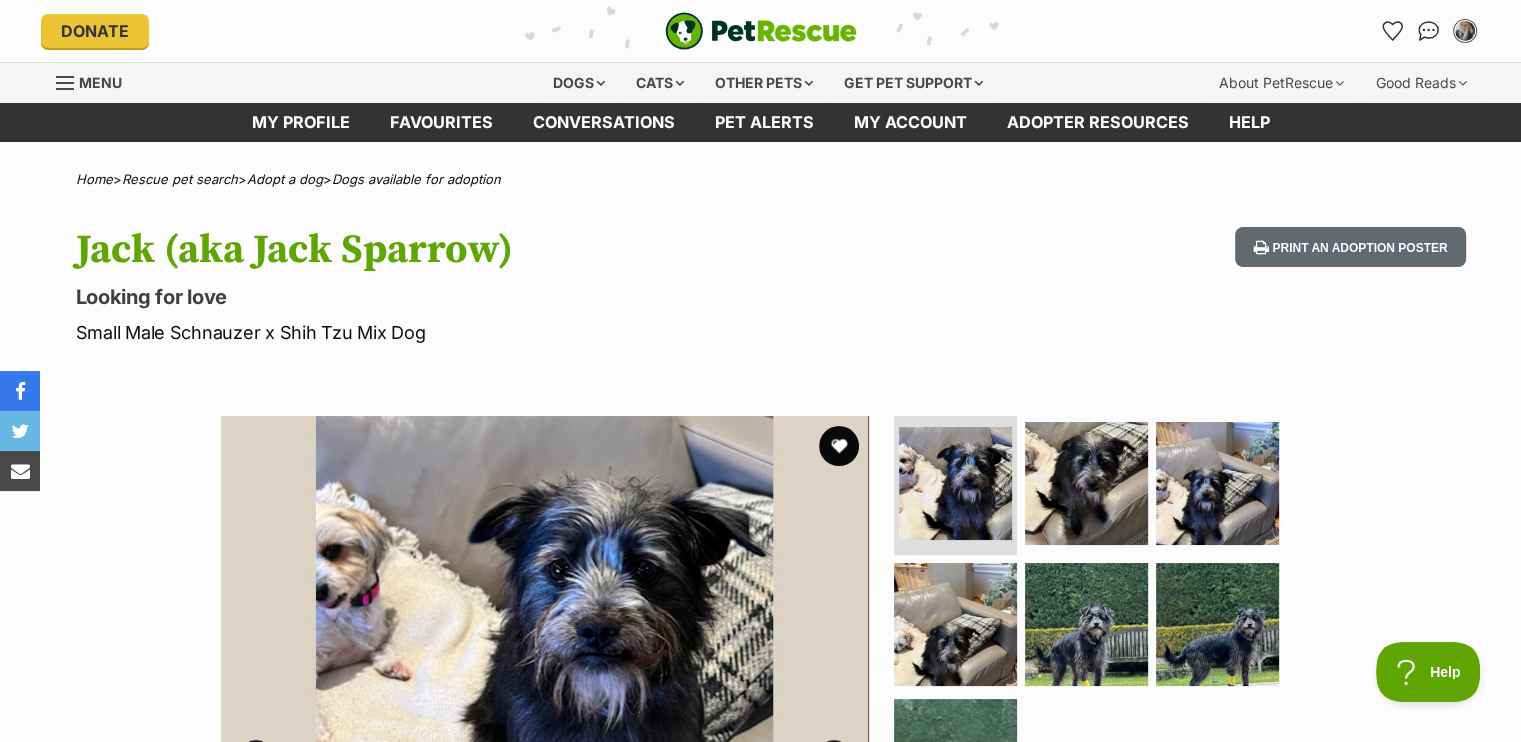 scroll, scrollTop: 0, scrollLeft: 0, axis: both 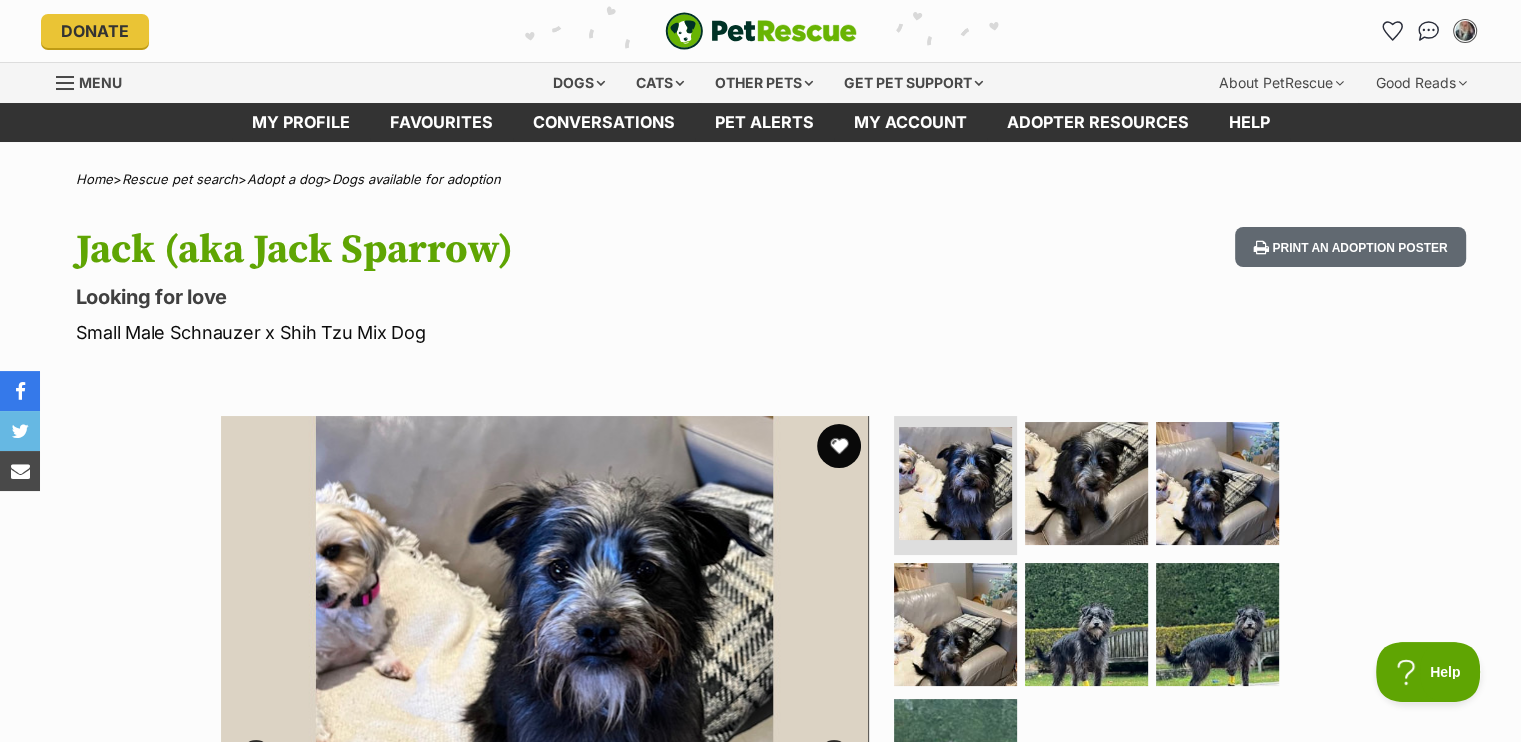 click at bounding box center (839, 446) 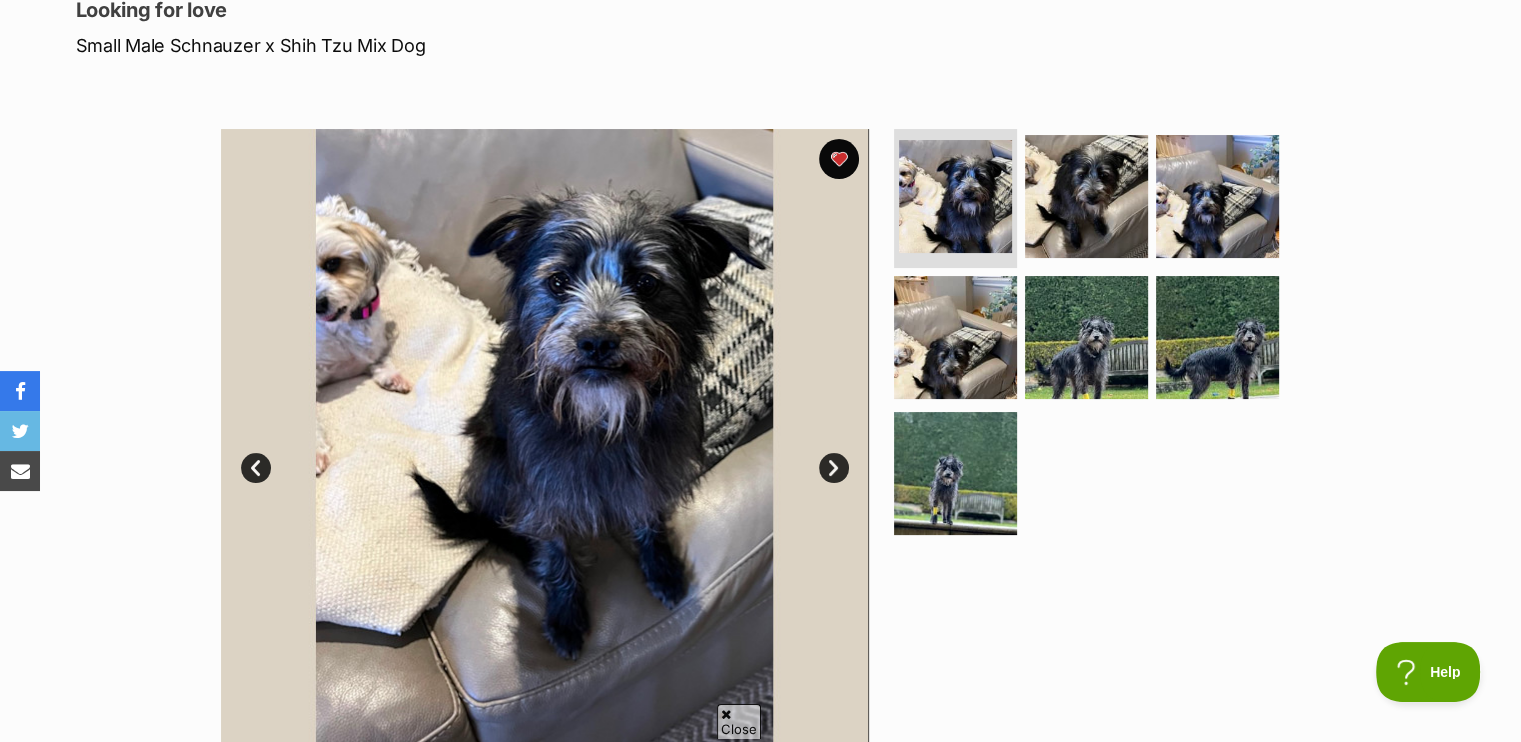 scroll, scrollTop: 300, scrollLeft: 0, axis: vertical 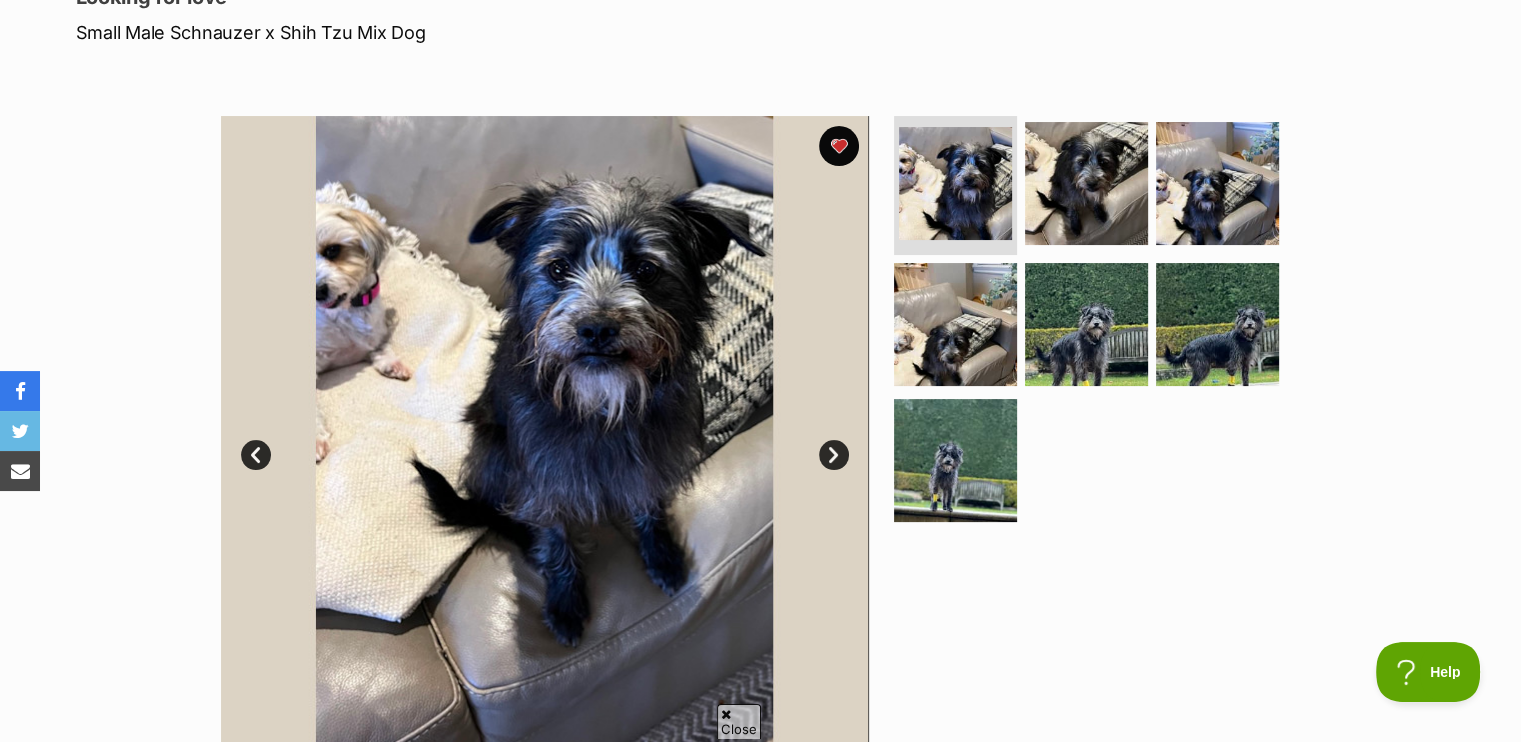click on "Next" at bounding box center (834, 455) 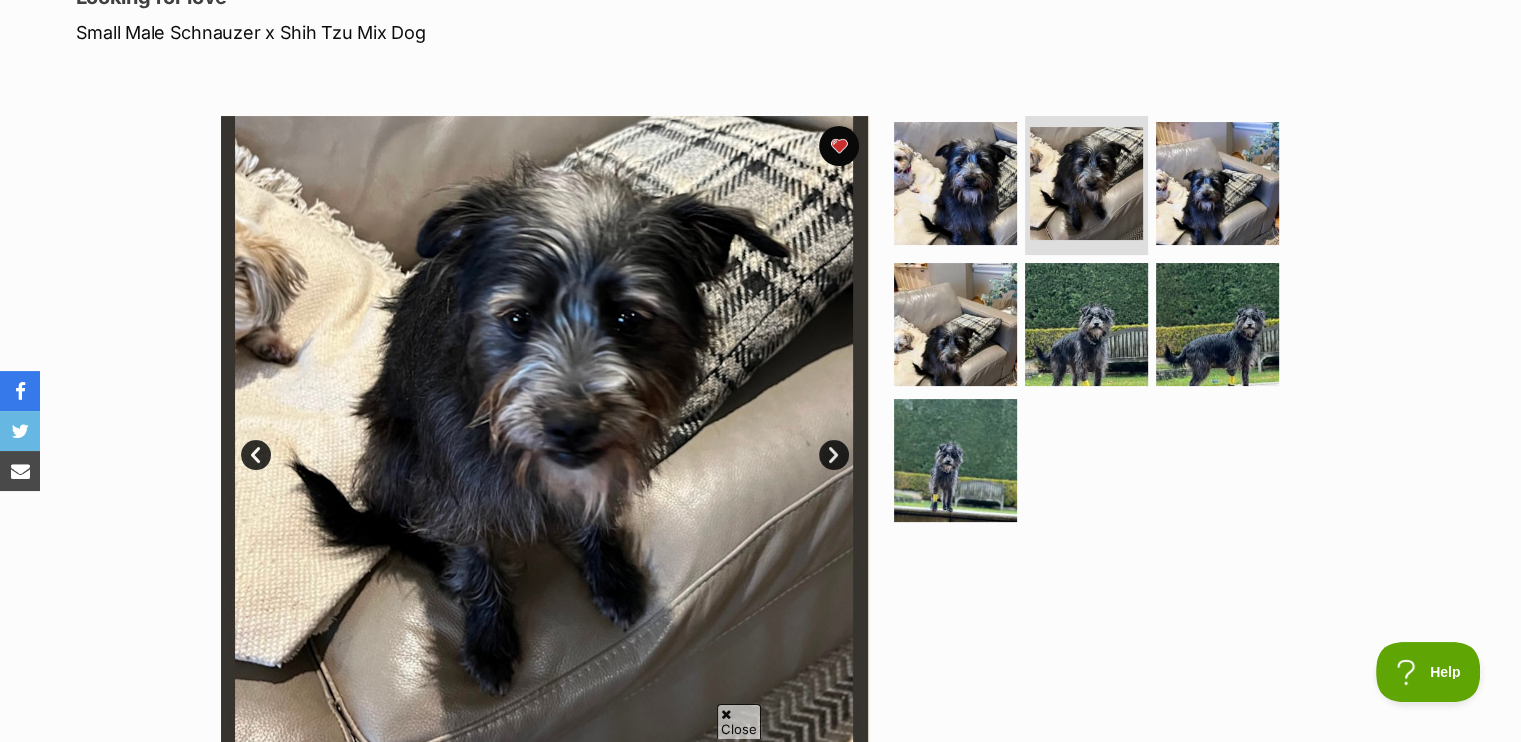 click on "Next" at bounding box center (834, 455) 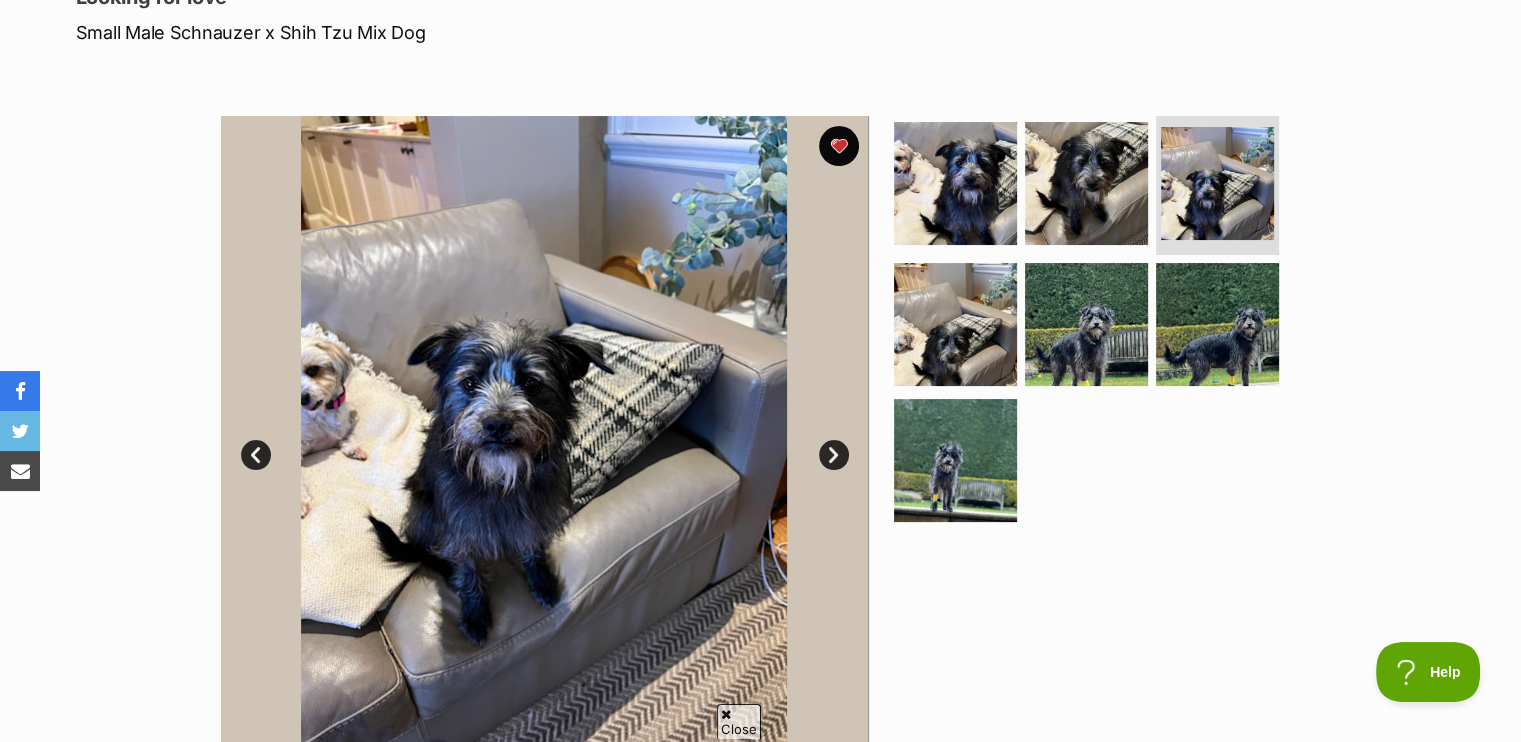 click on "Next" at bounding box center [834, 455] 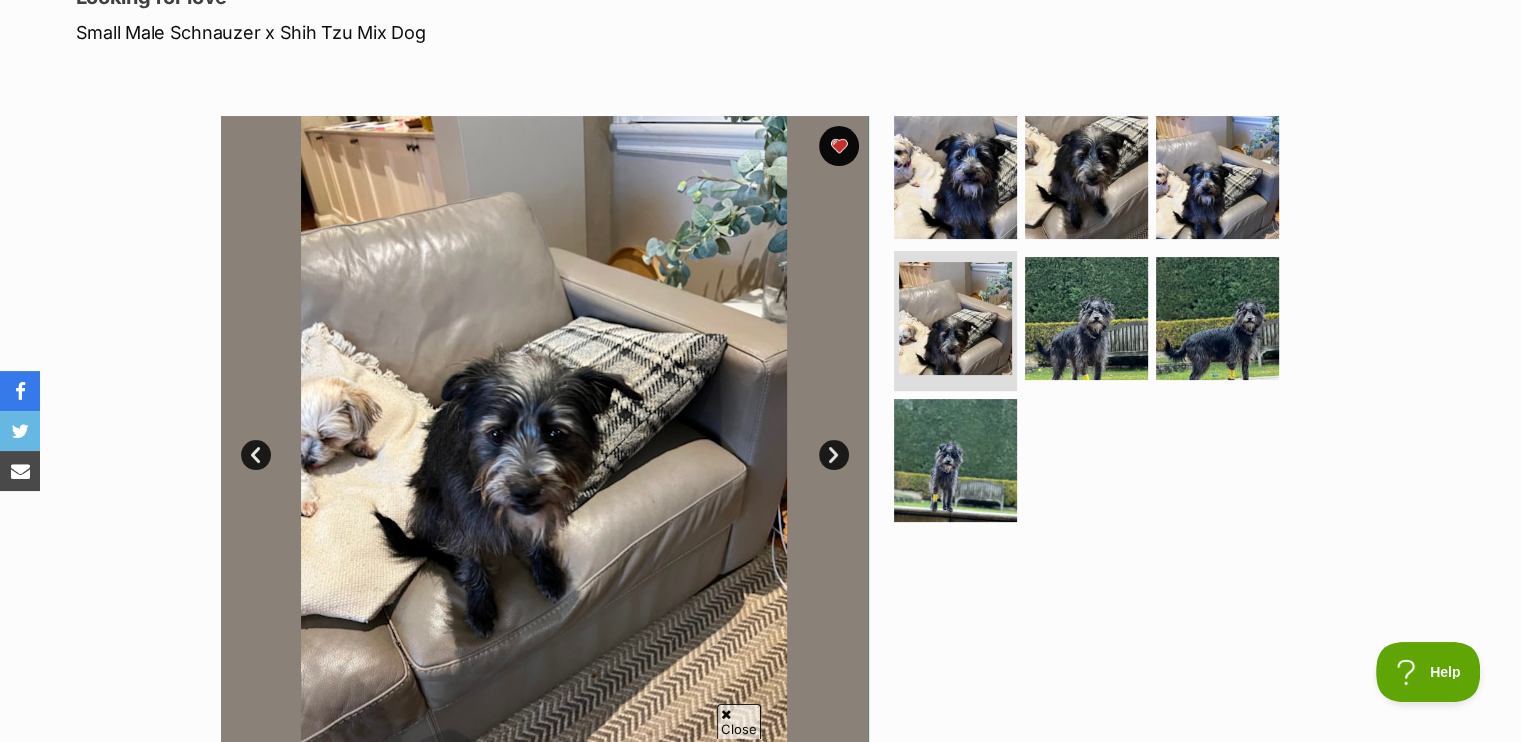 click on "Next" at bounding box center (834, 455) 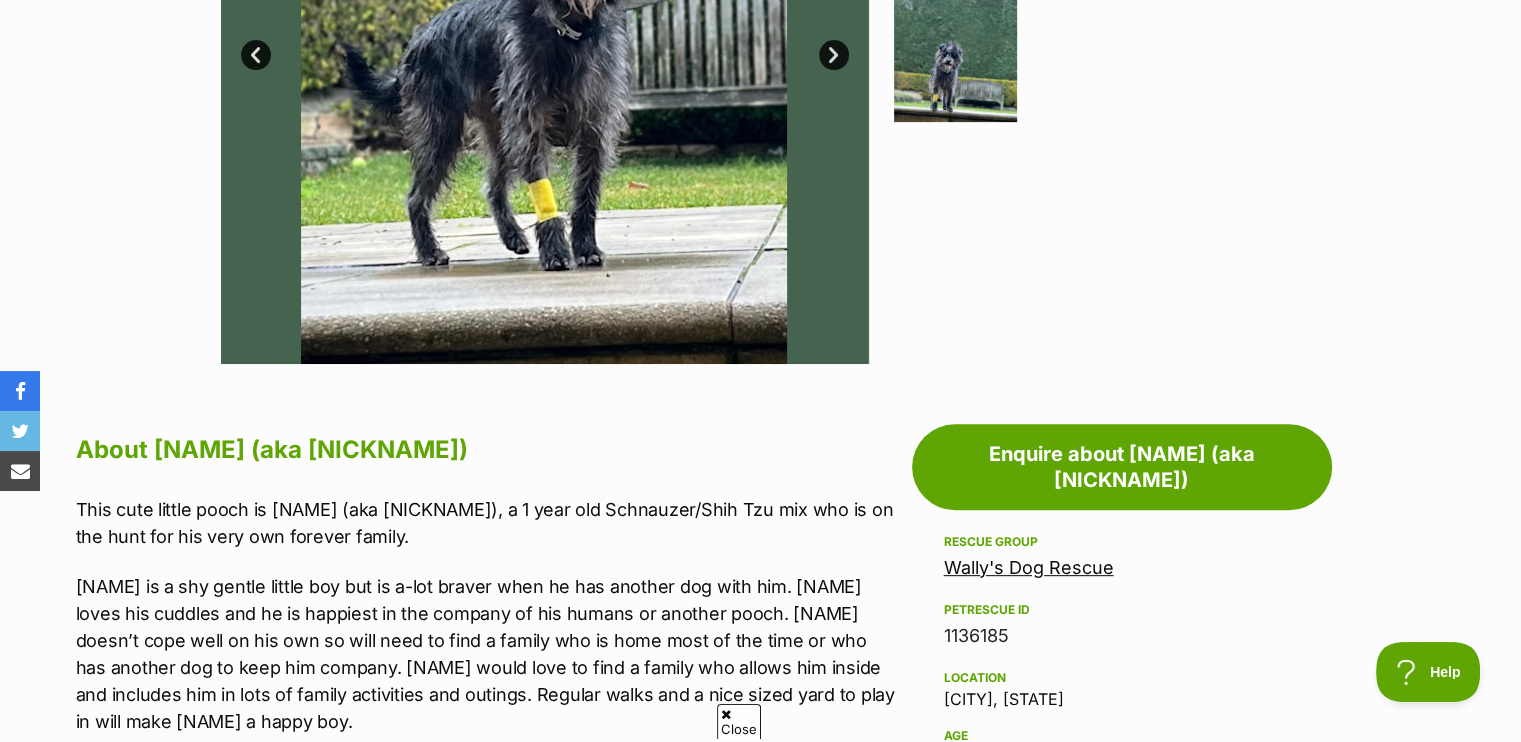 scroll, scrollTop: 500, scrollLeft: 0, axis: vertical 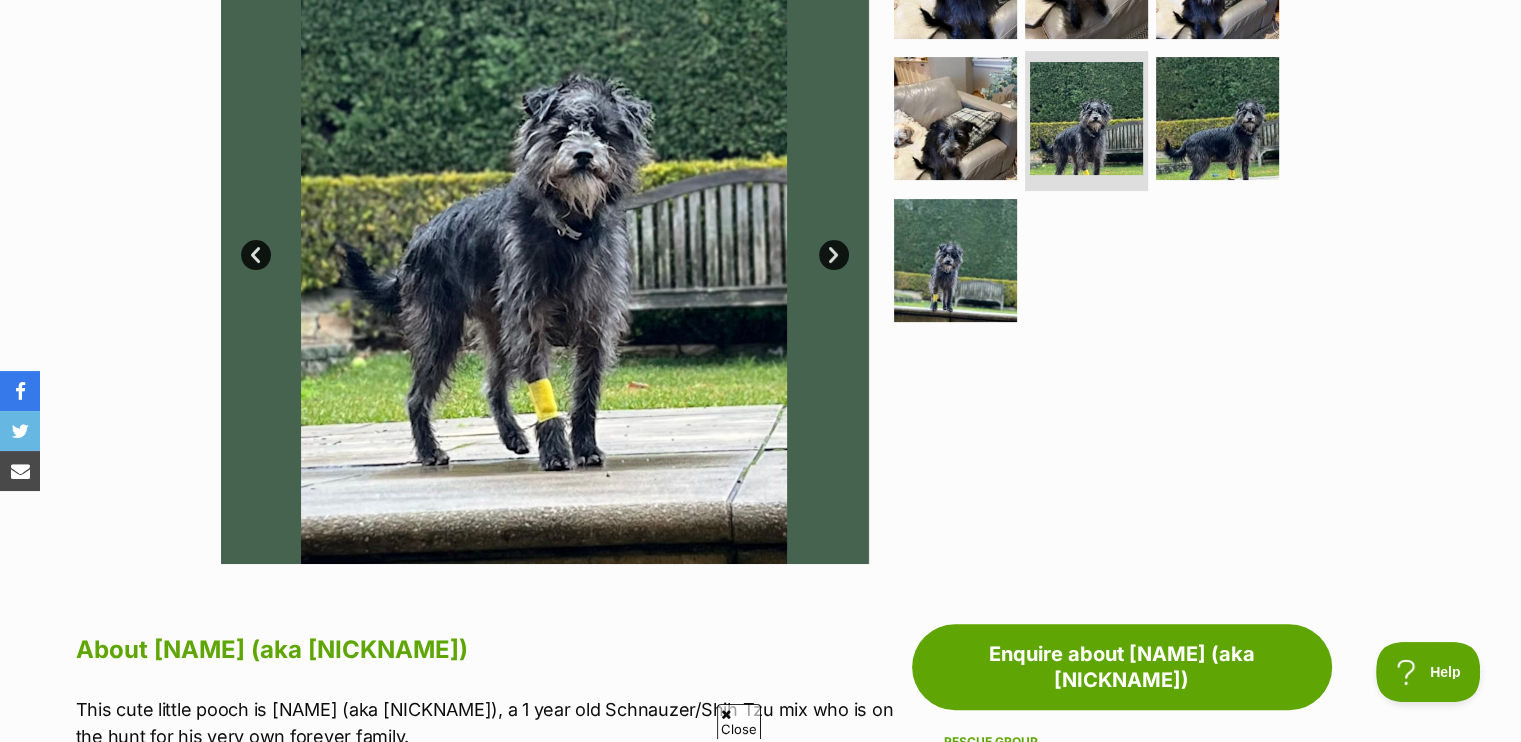 click on "Next" at bounding box center (834, 255) 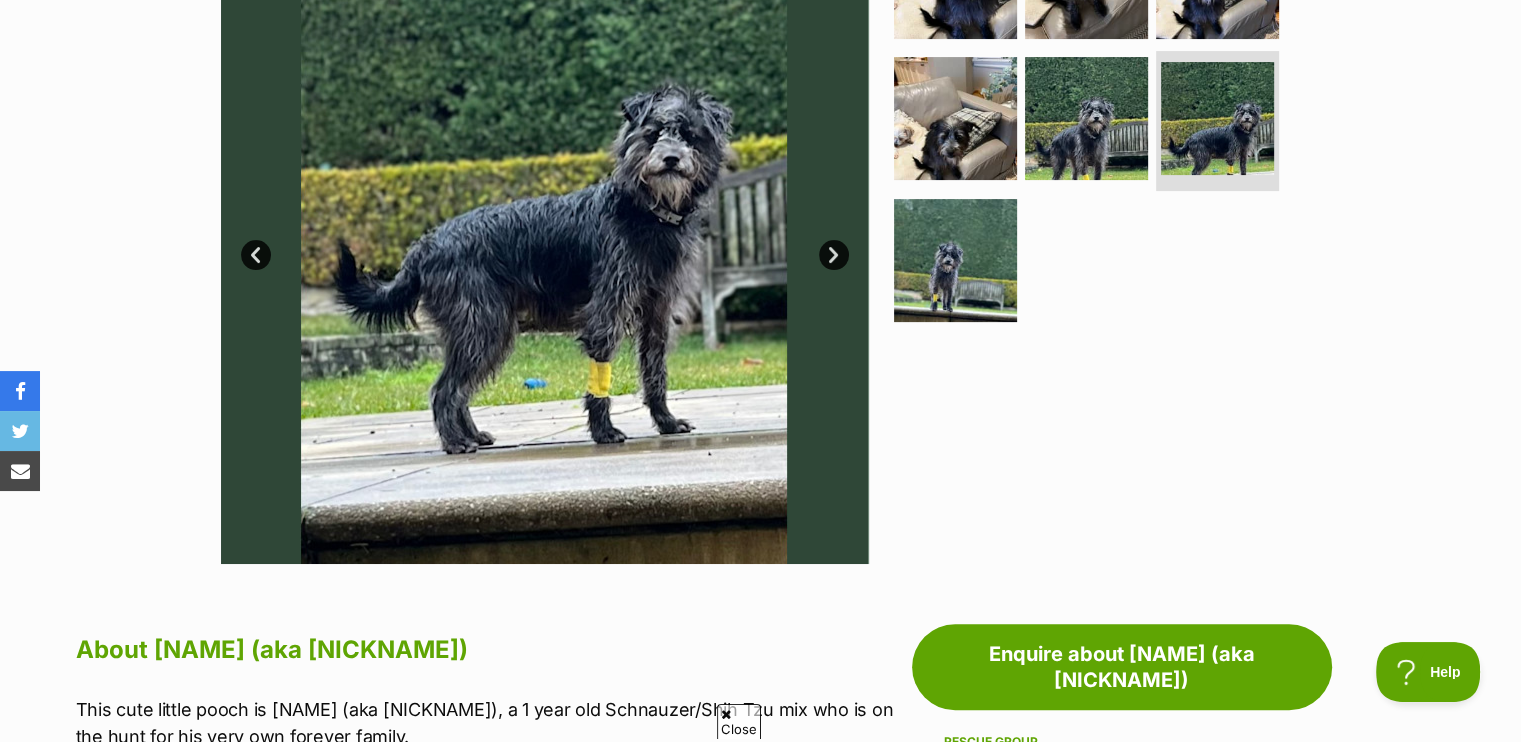 click on "Next" at bounding box center [834, 255] 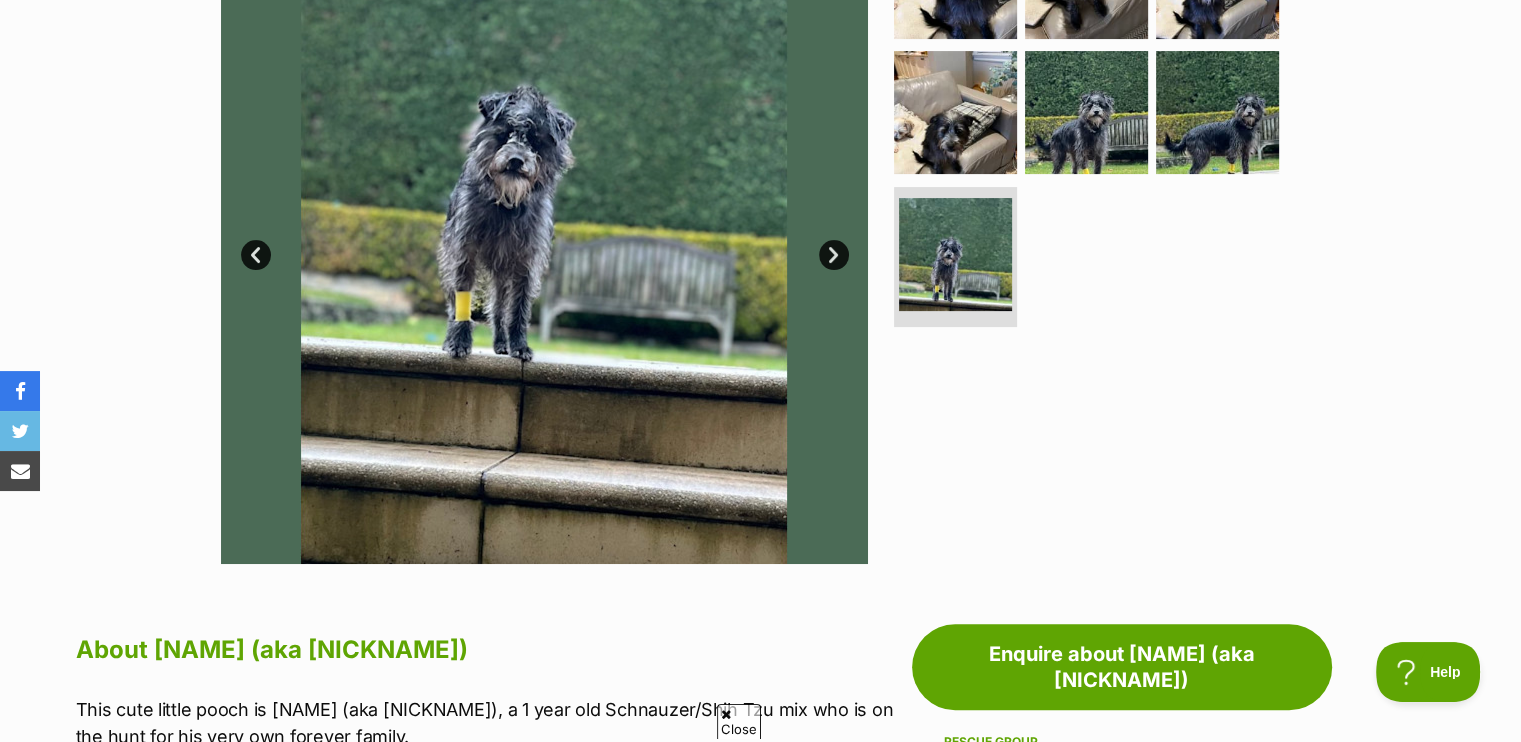 click on "Next" at bounding box center [834, 255] 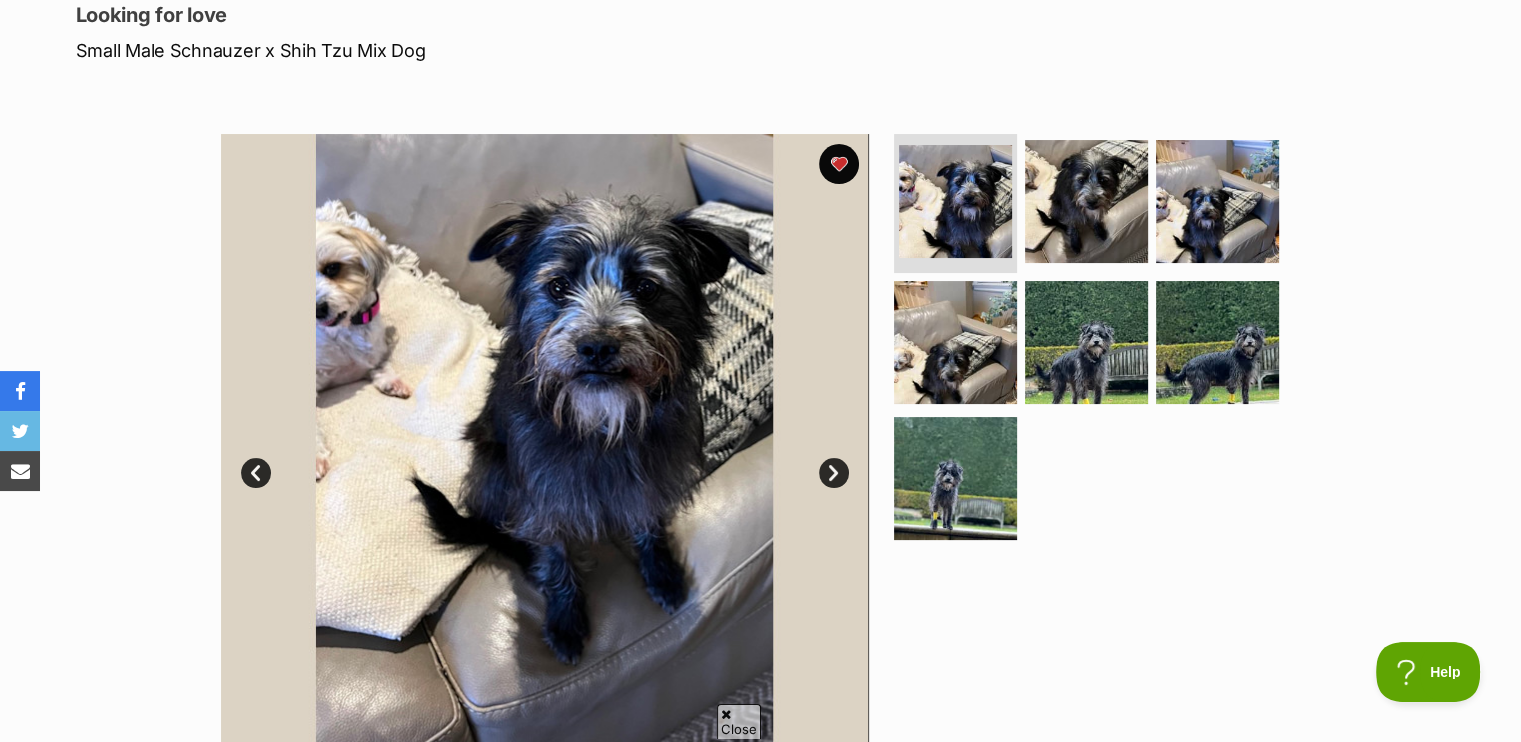 scroll, scrollTop: 100, scrollLeft: 0, axis: vertical 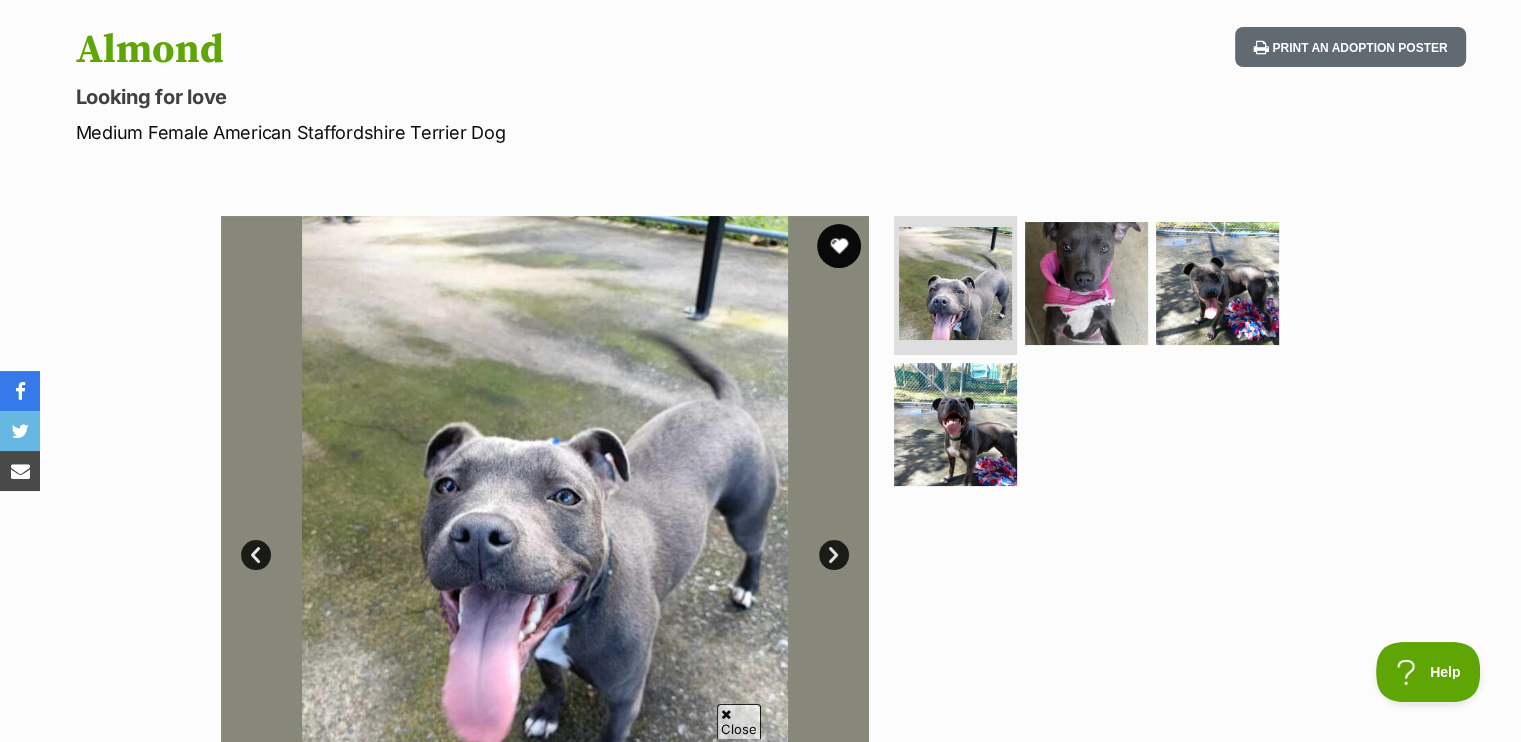 click at bounding box center (839, 246) 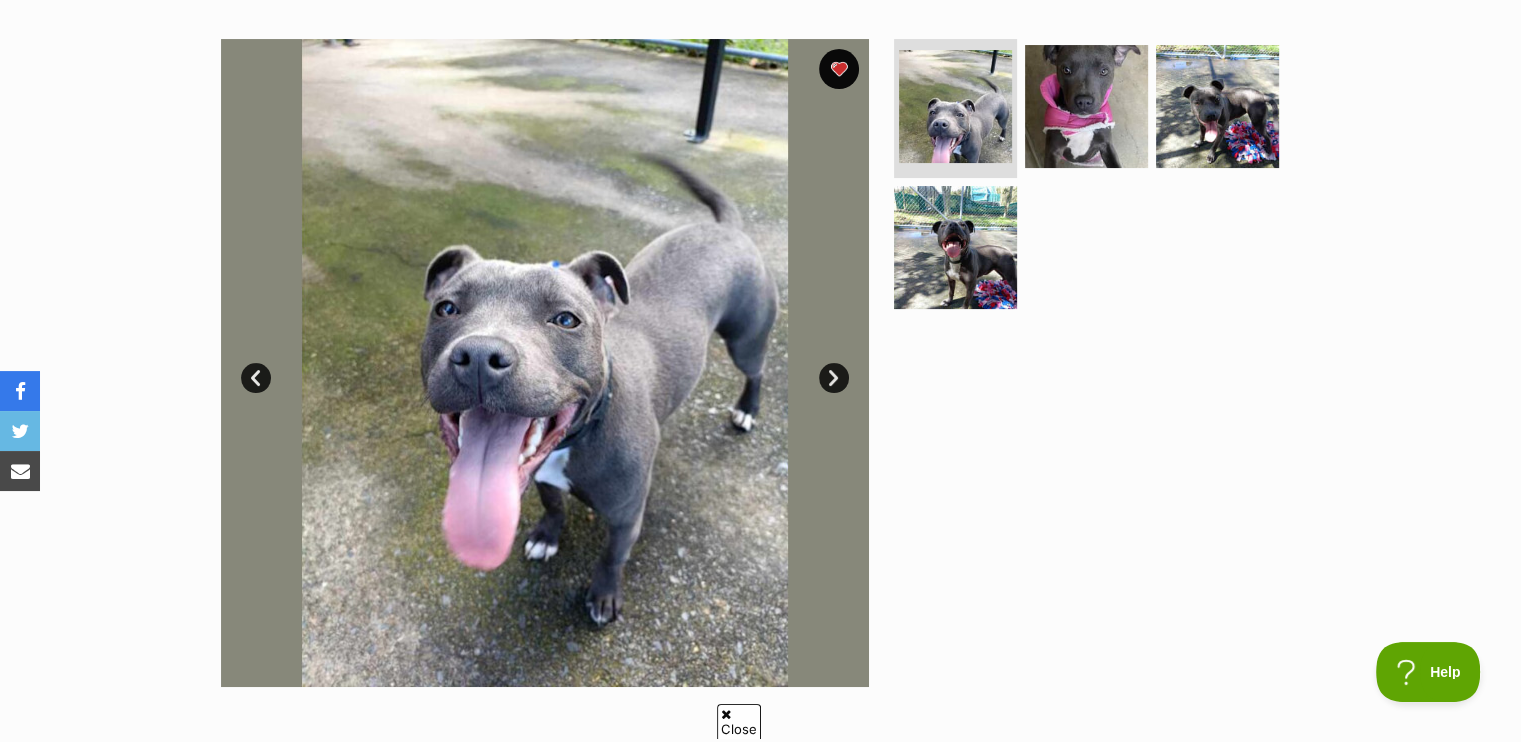 scroll, scrollTop: 500, scrollLeft: 0, axis: vertical 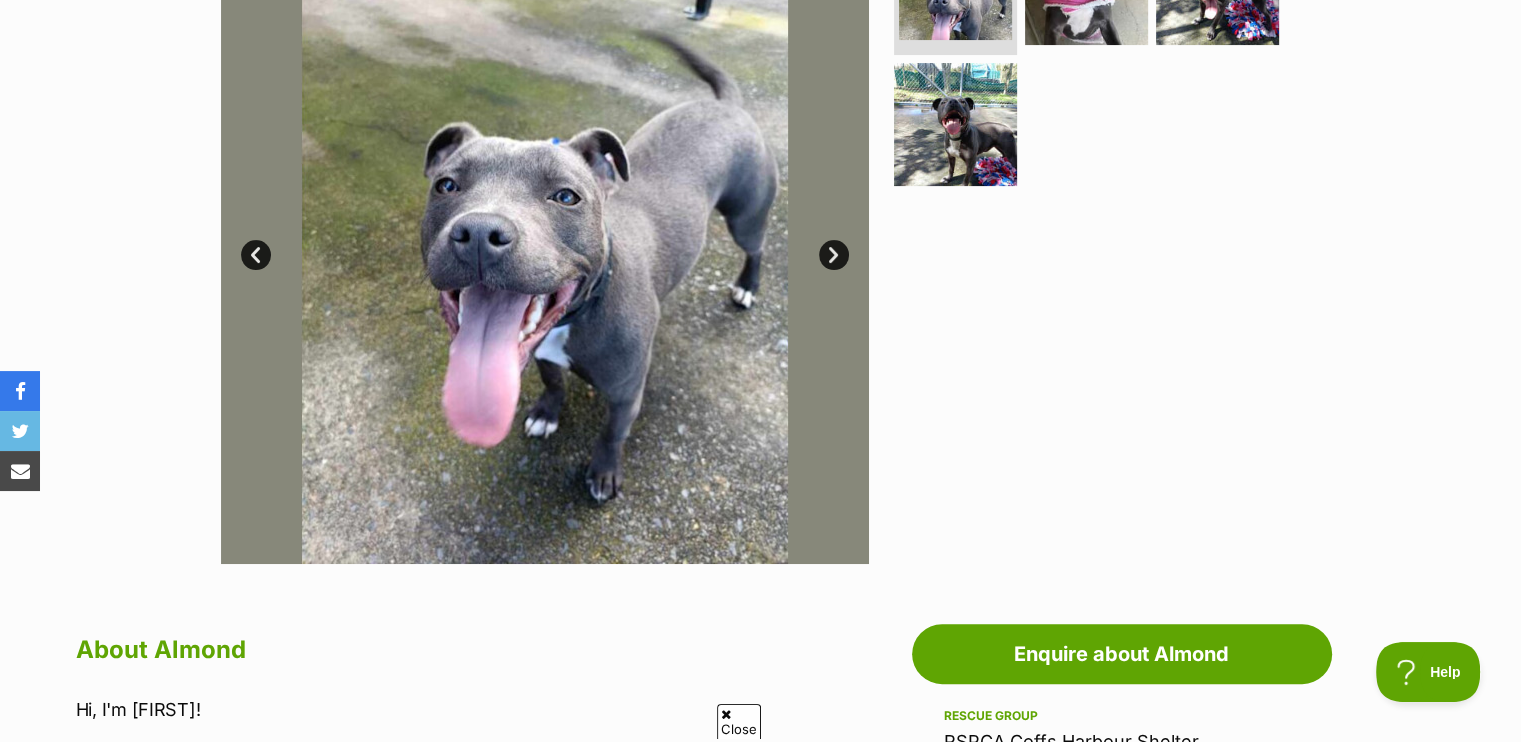 click on "Next" at bounding box center (834, 255) 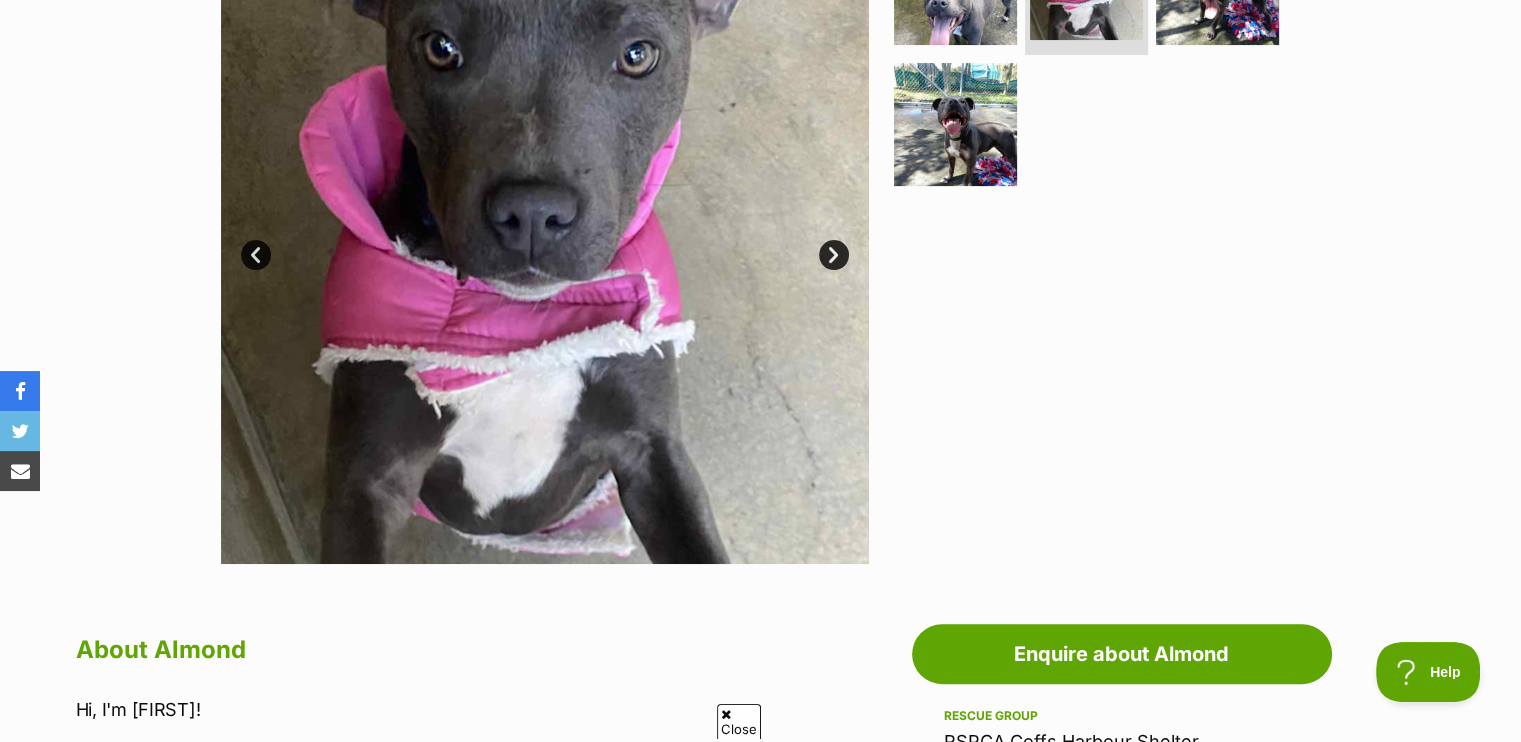 click on "Next" at bounding box center [834, 255] 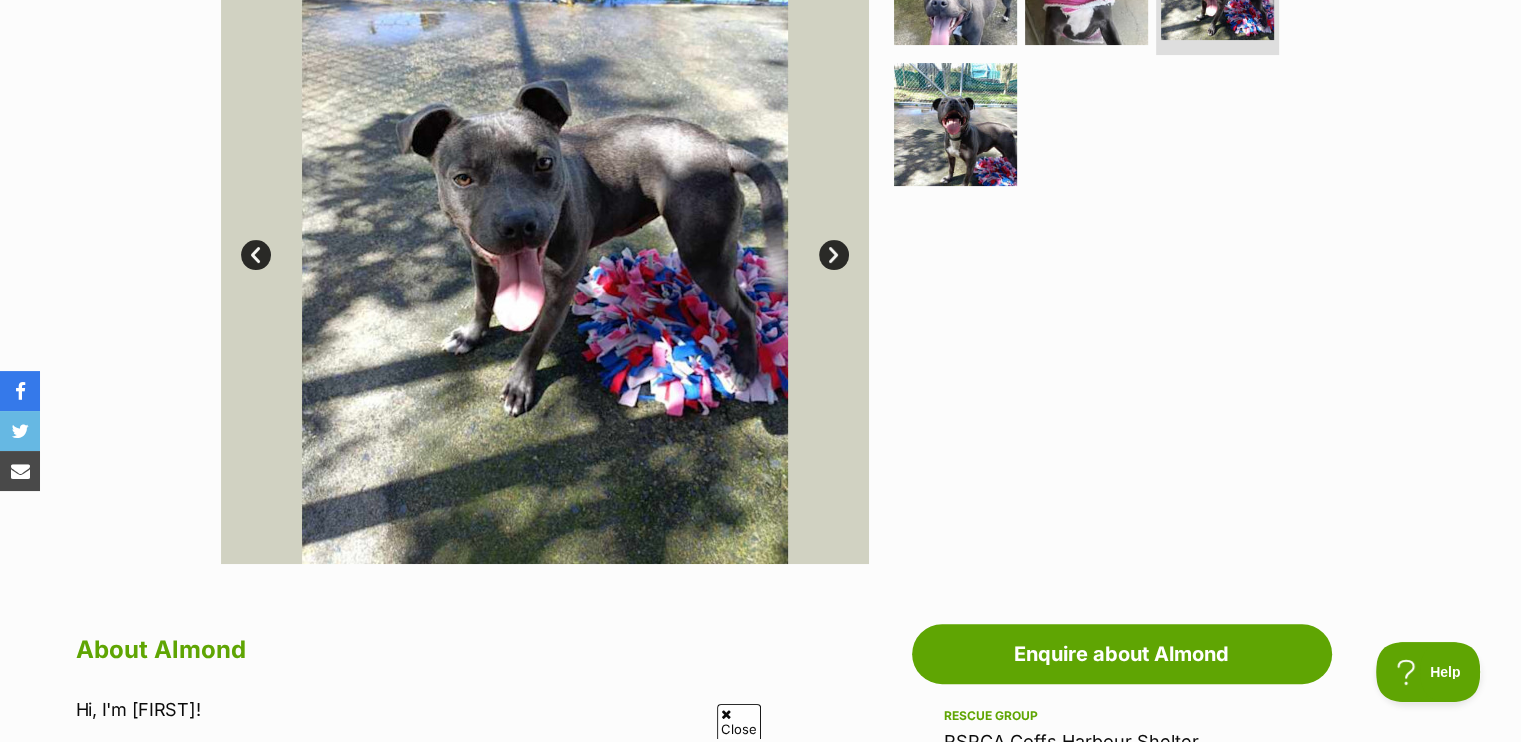 click on "Next" at bounding box center (834, 255) 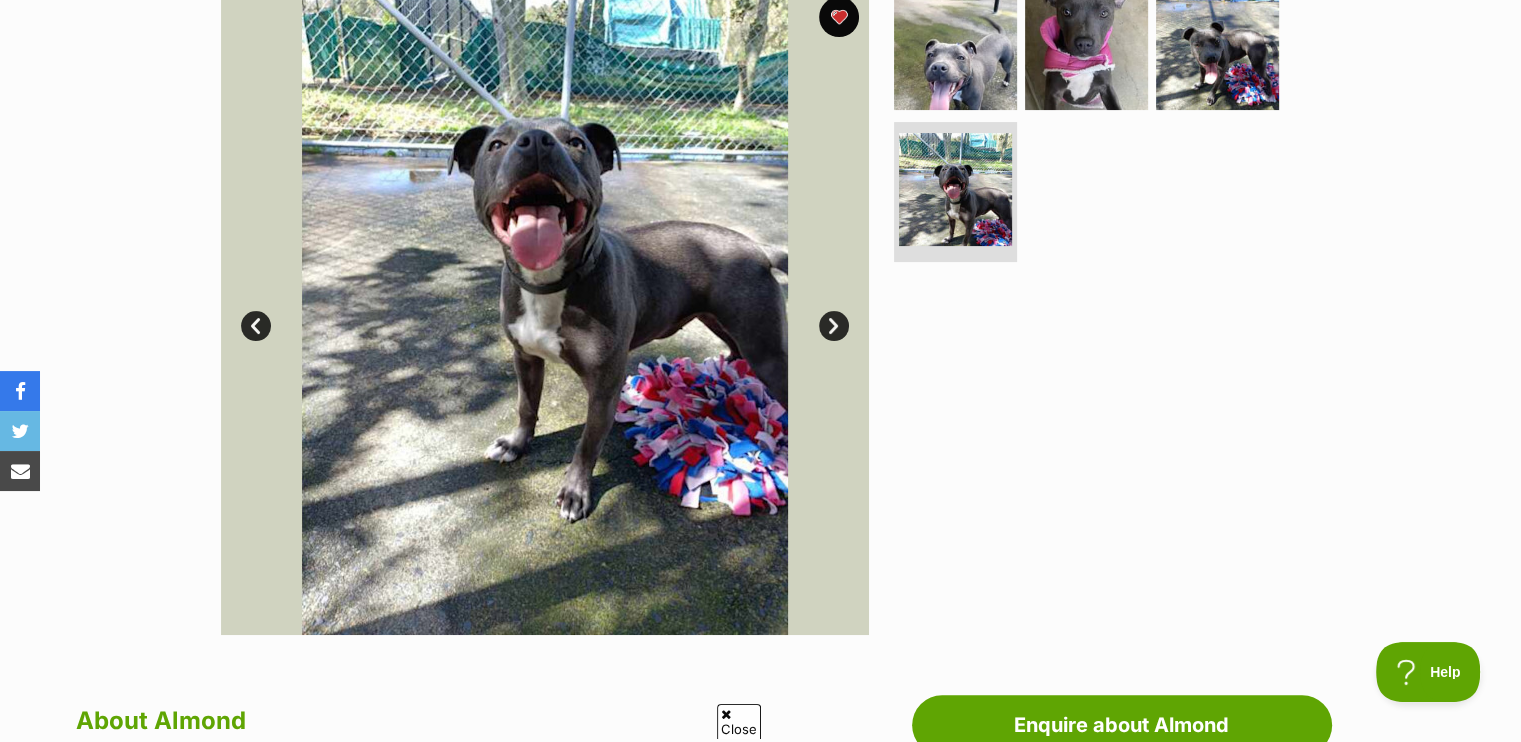 scroll, scrollTop: 400, scrollLeft: 0, axis: vertical 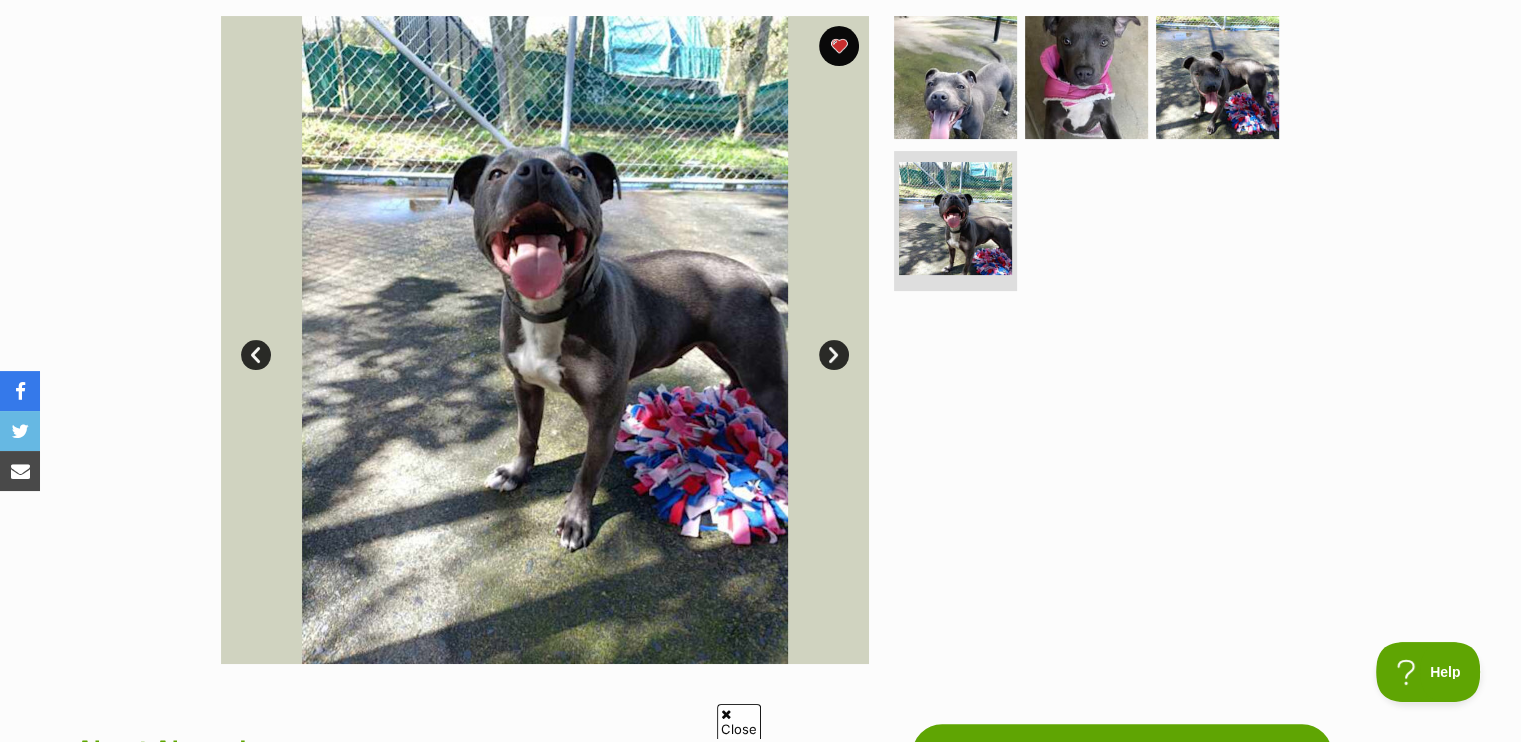 click on "Next" at bounding box center [834, 355] 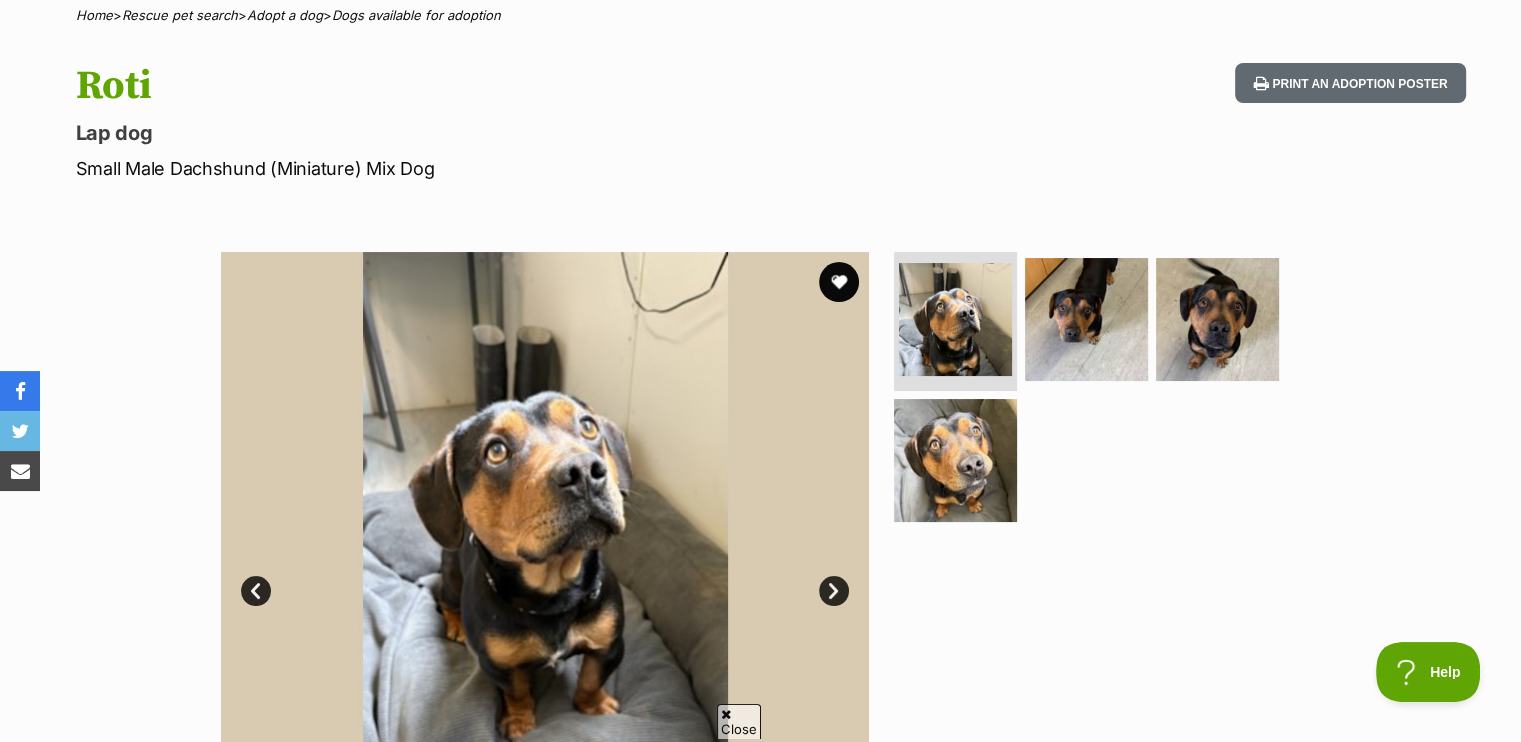 scroll, scrollTop: 200, scrollLeft: 0, axis: vertical 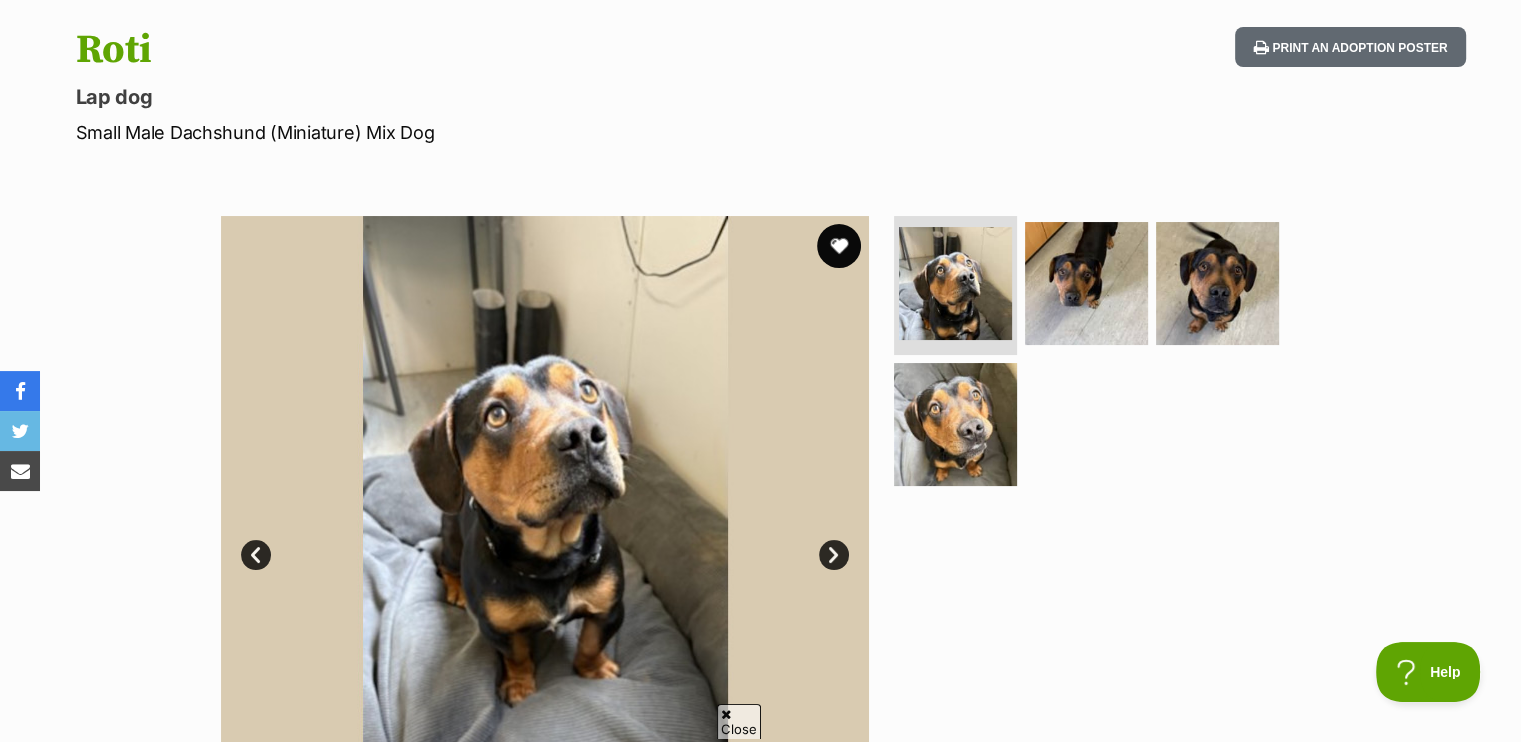 click at bounding box center (839, 246) 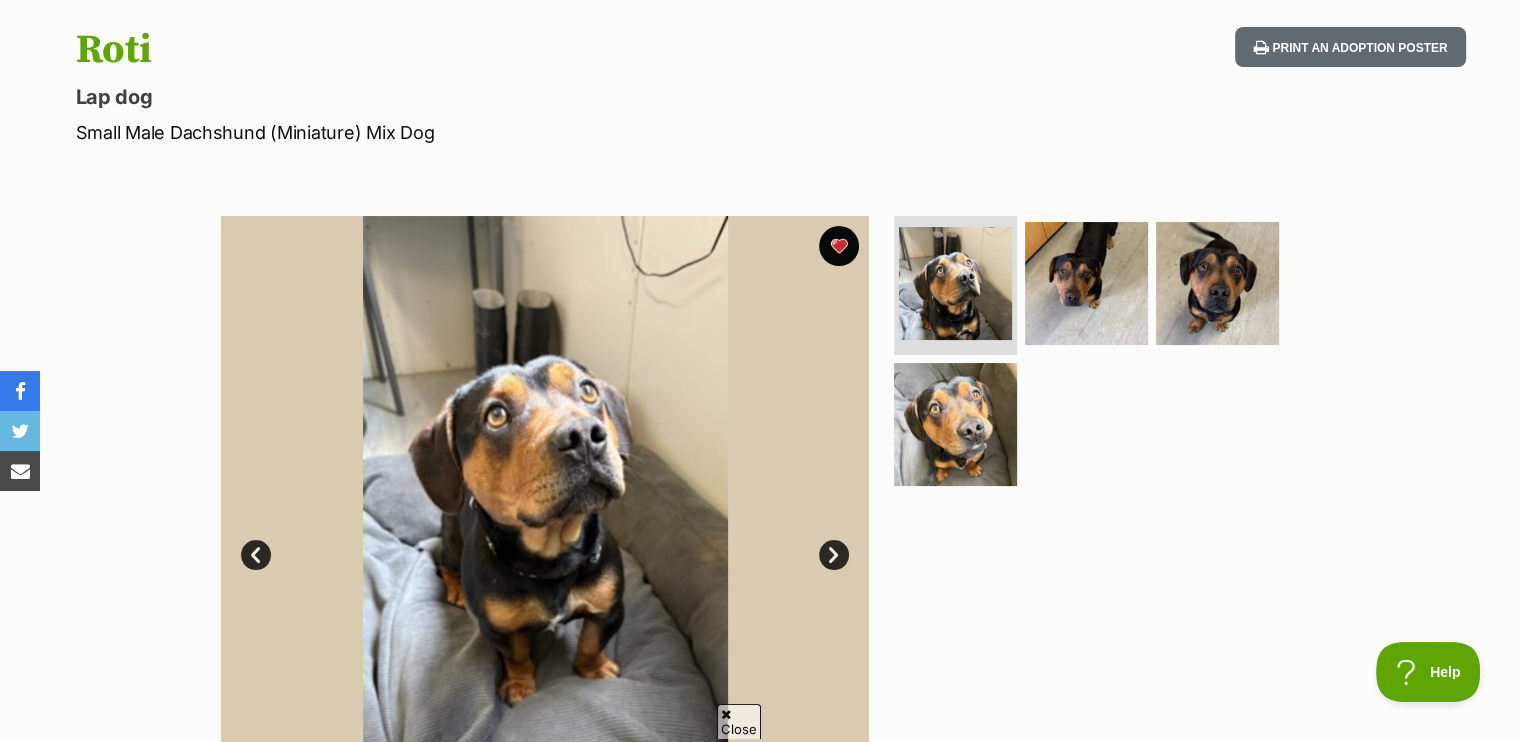 click on "Next" at bounding box center [834, 555] 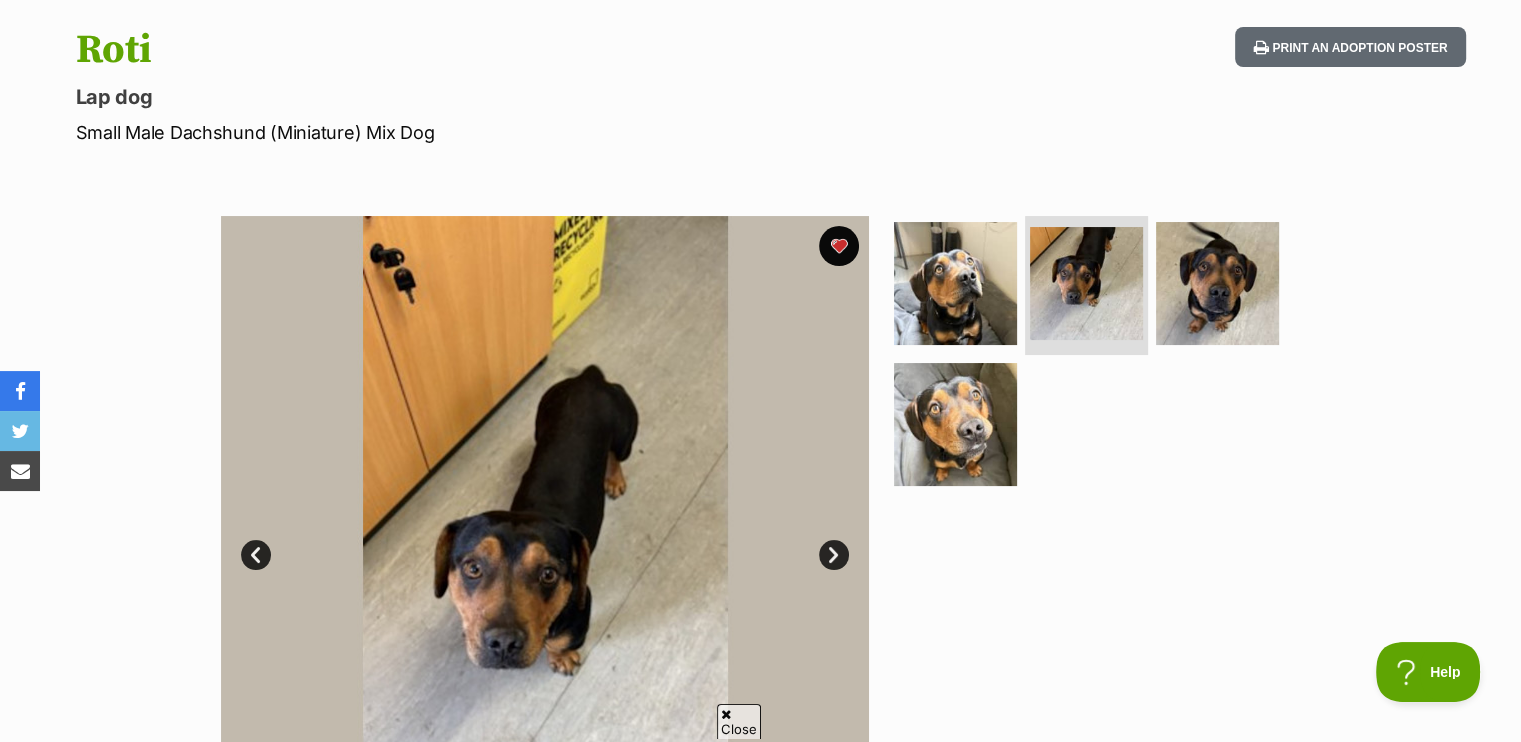 click on "Next" at bounding box center (834, 555) 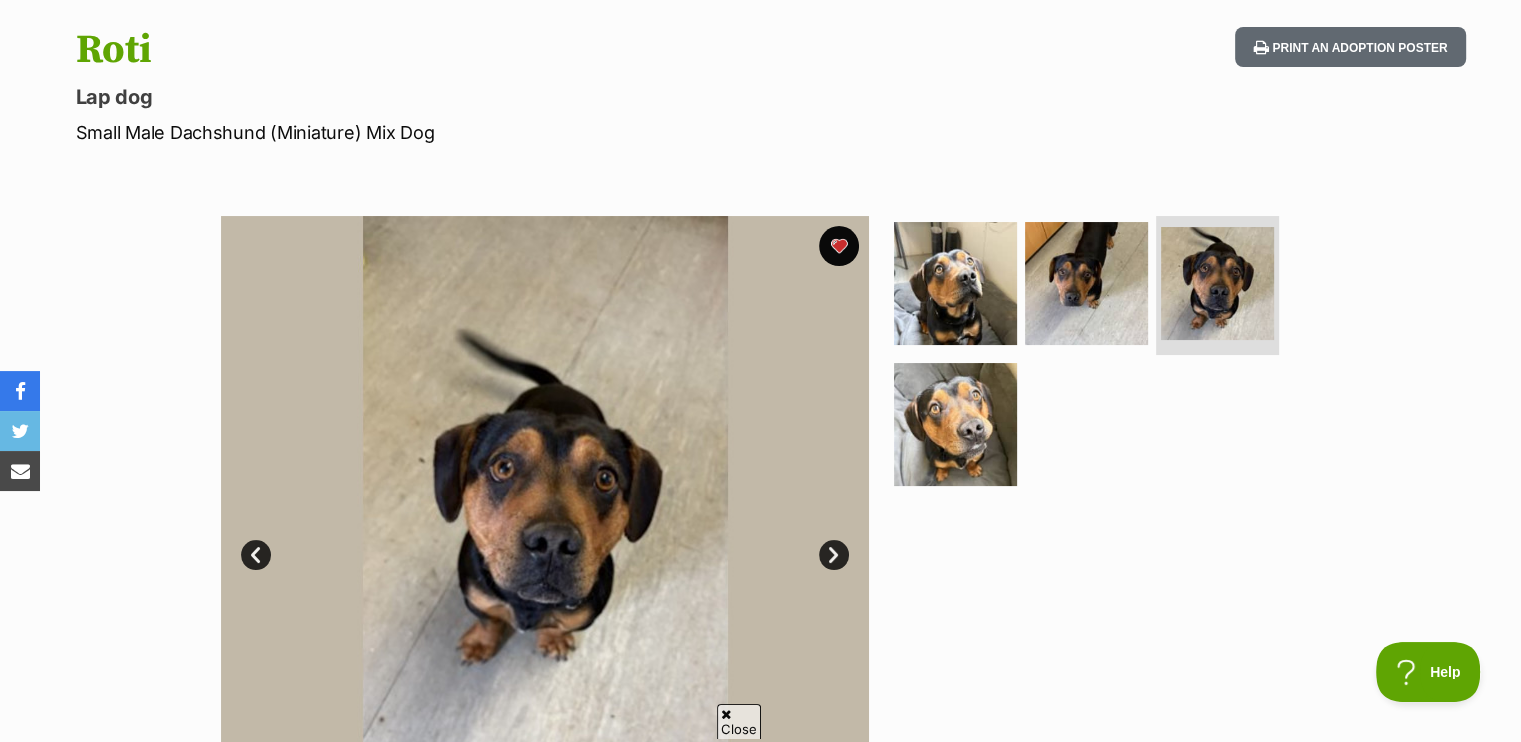 click on "Next" at bounding box center (834, 555) 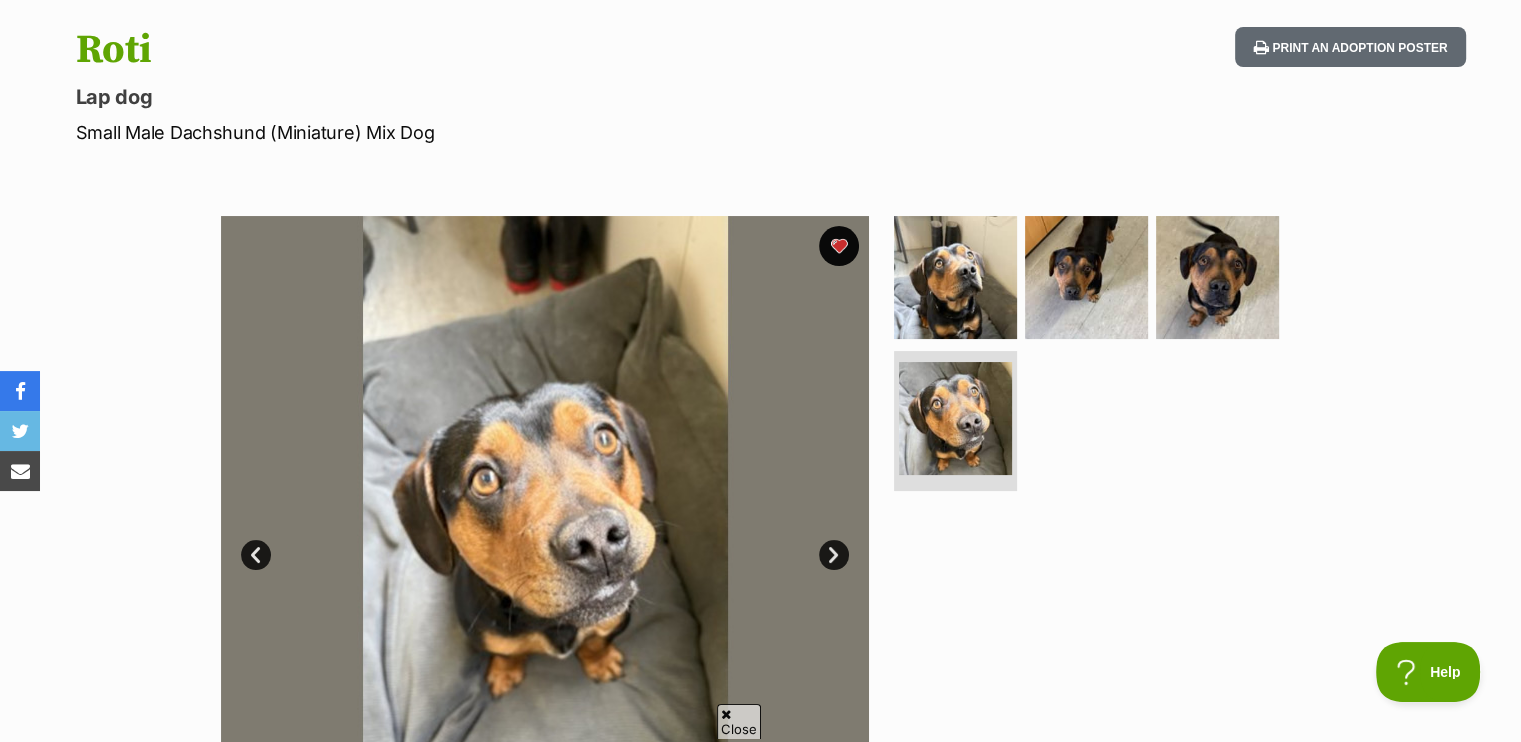 click on "Next" at bounding box center [834, 555] 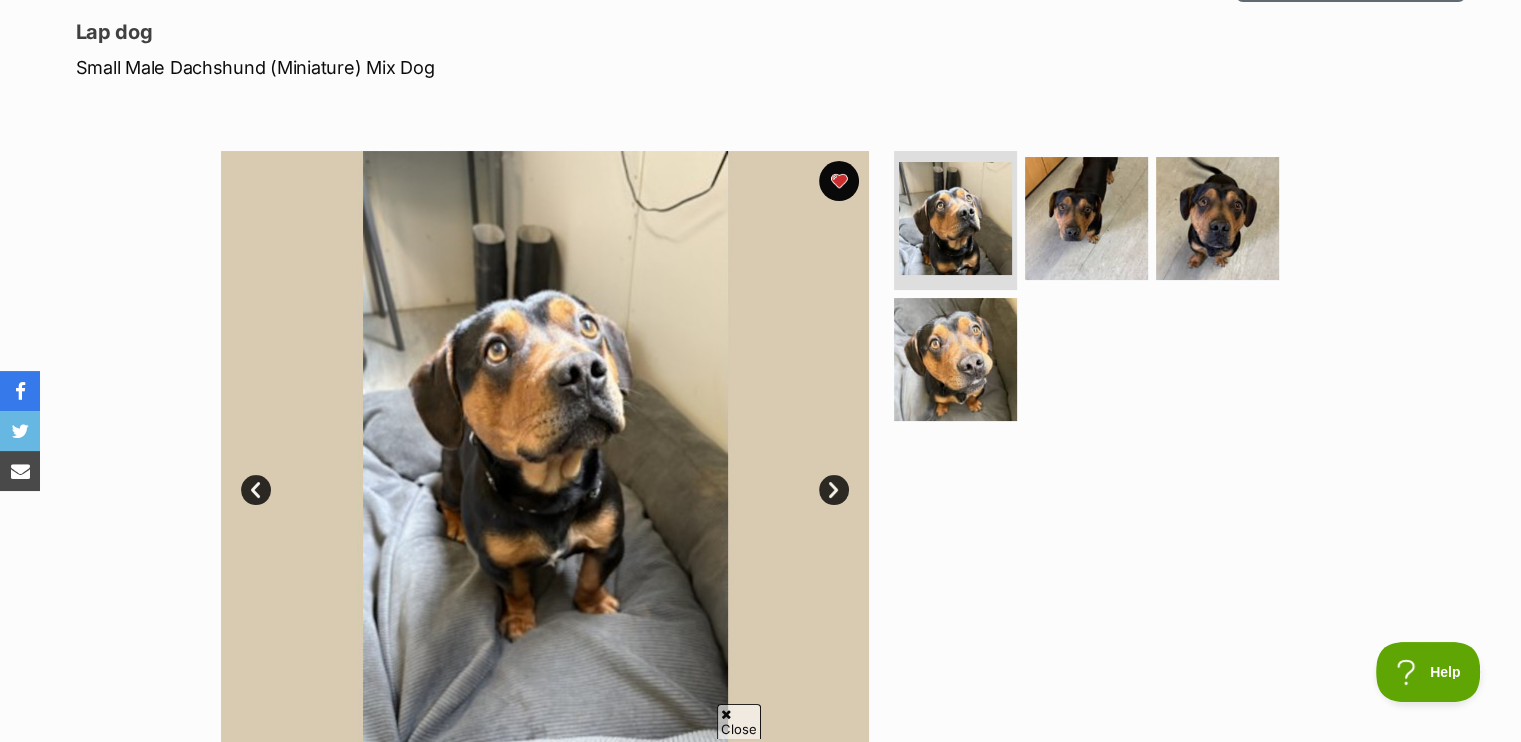 scroll, scrollTop: 300, scrollLeft: 0, axis: vertical 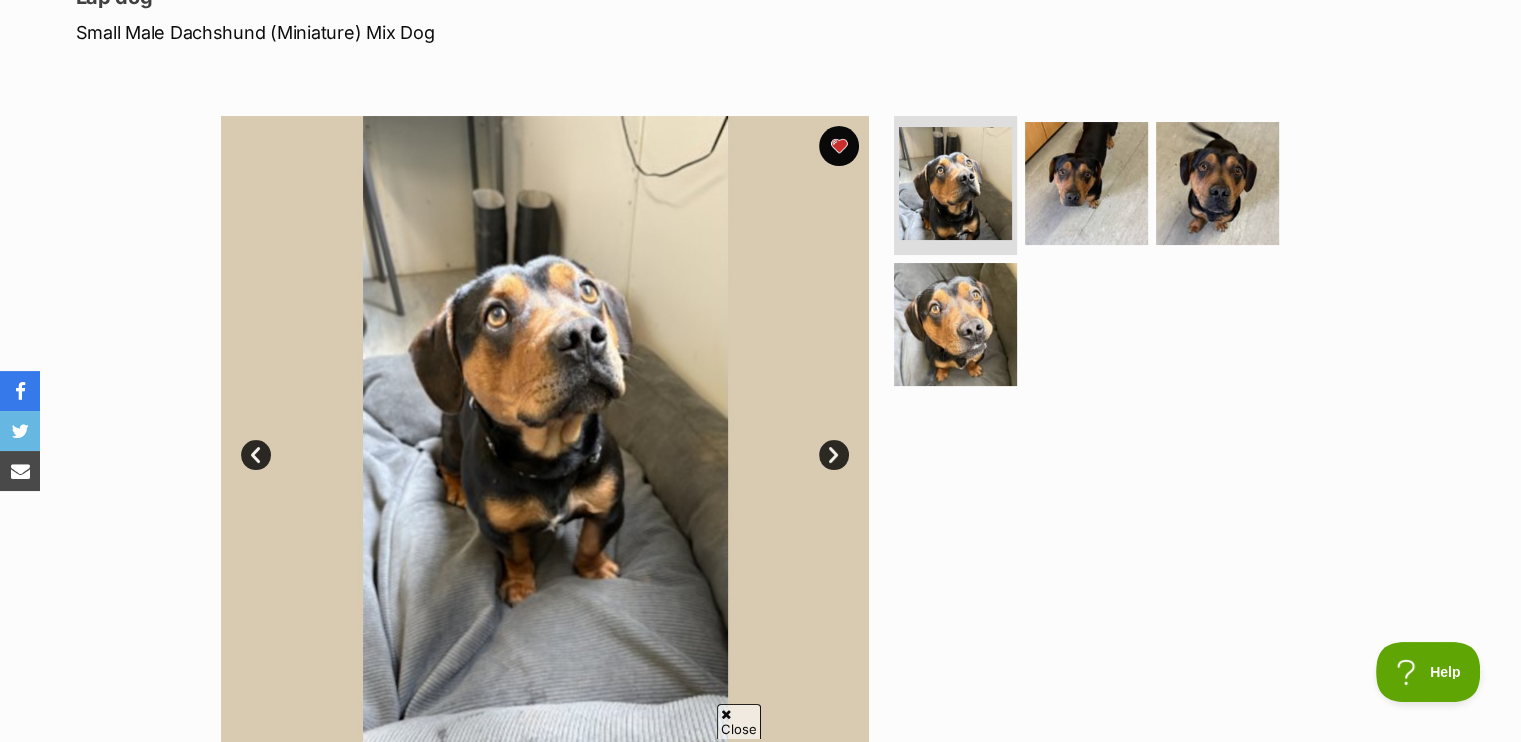 click on "Next" at bounding box center (834, 455) 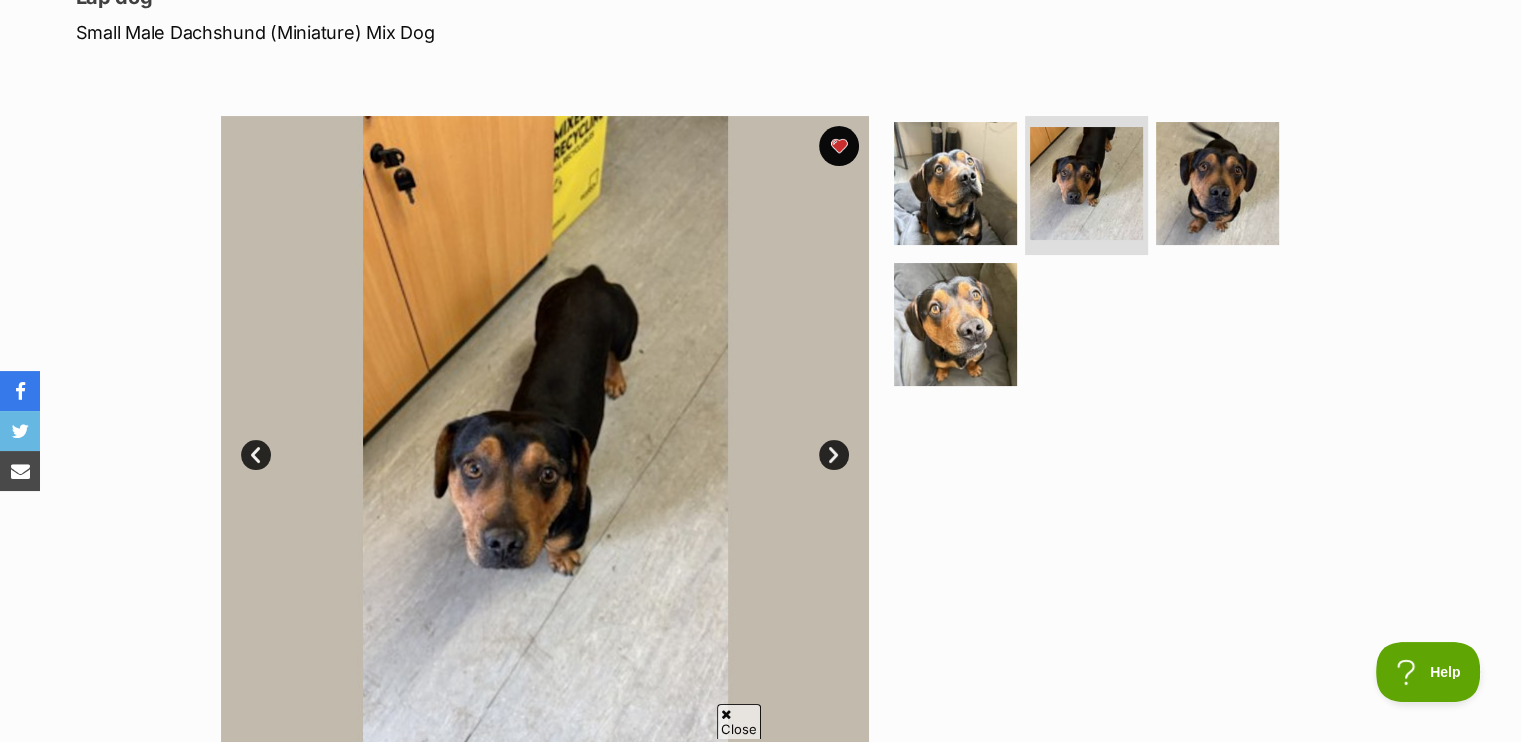 click on "Next" at bounding box center [834, 455] 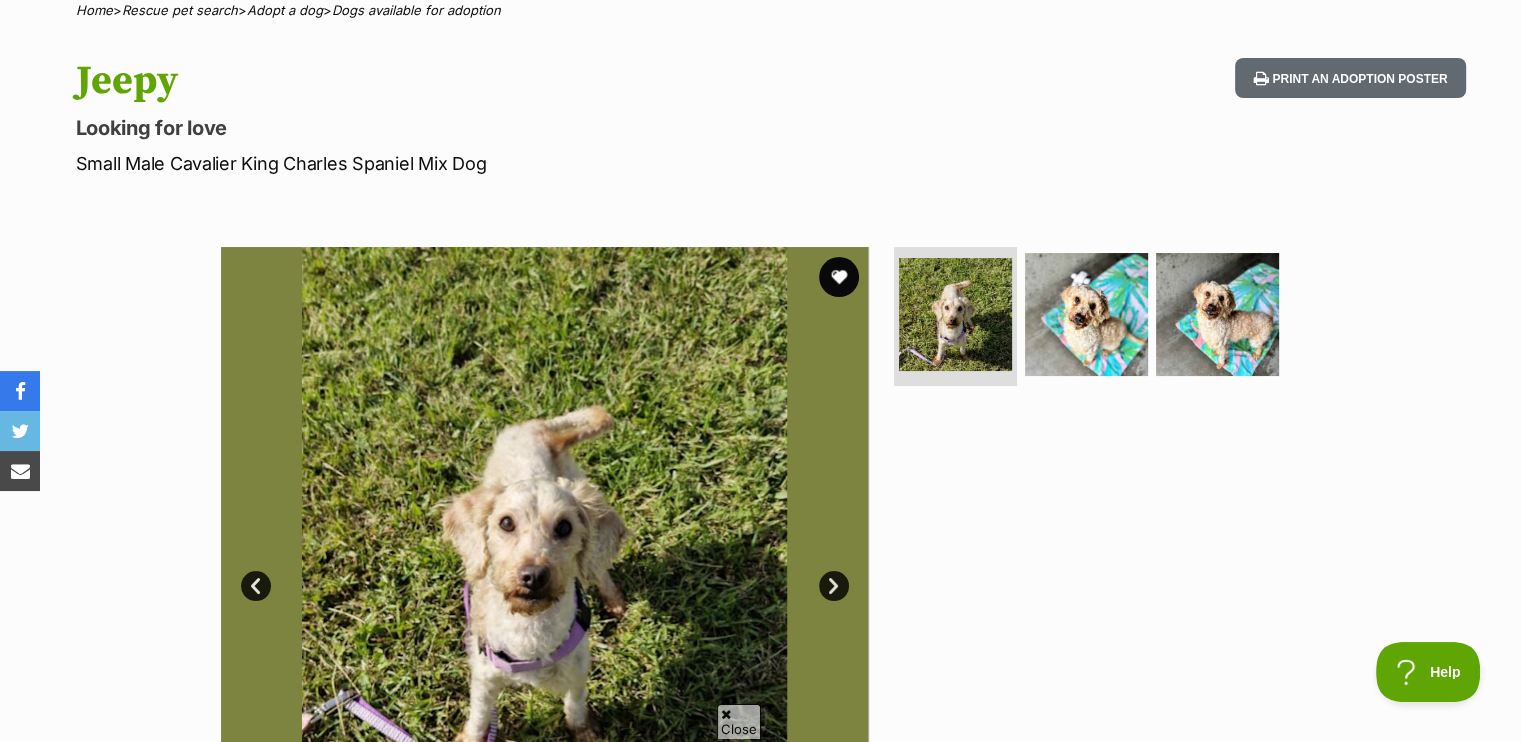 scroll, scrollTop: 300, scrollLeft: 0, axis: vertical 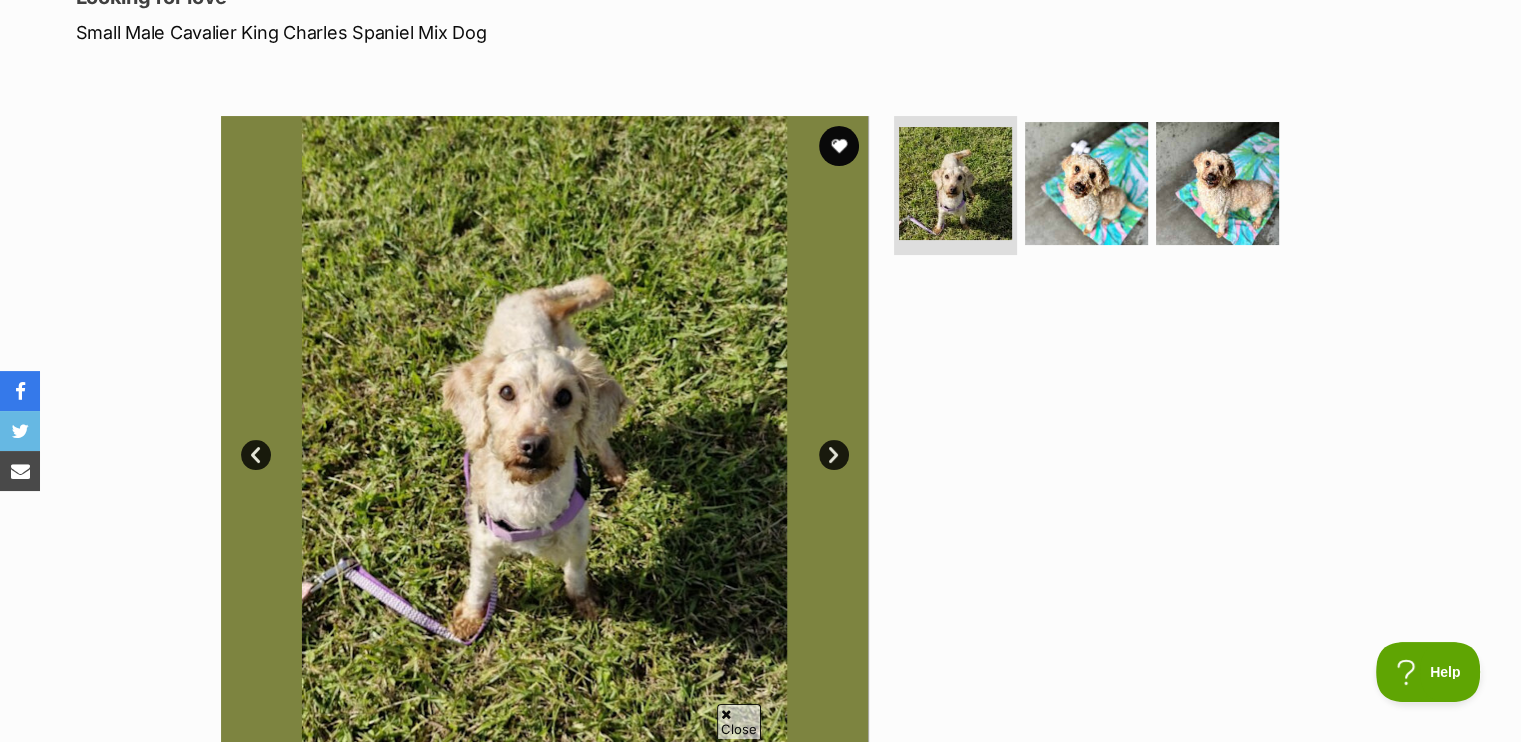 click on "Next" at bounding box center (834, 455) 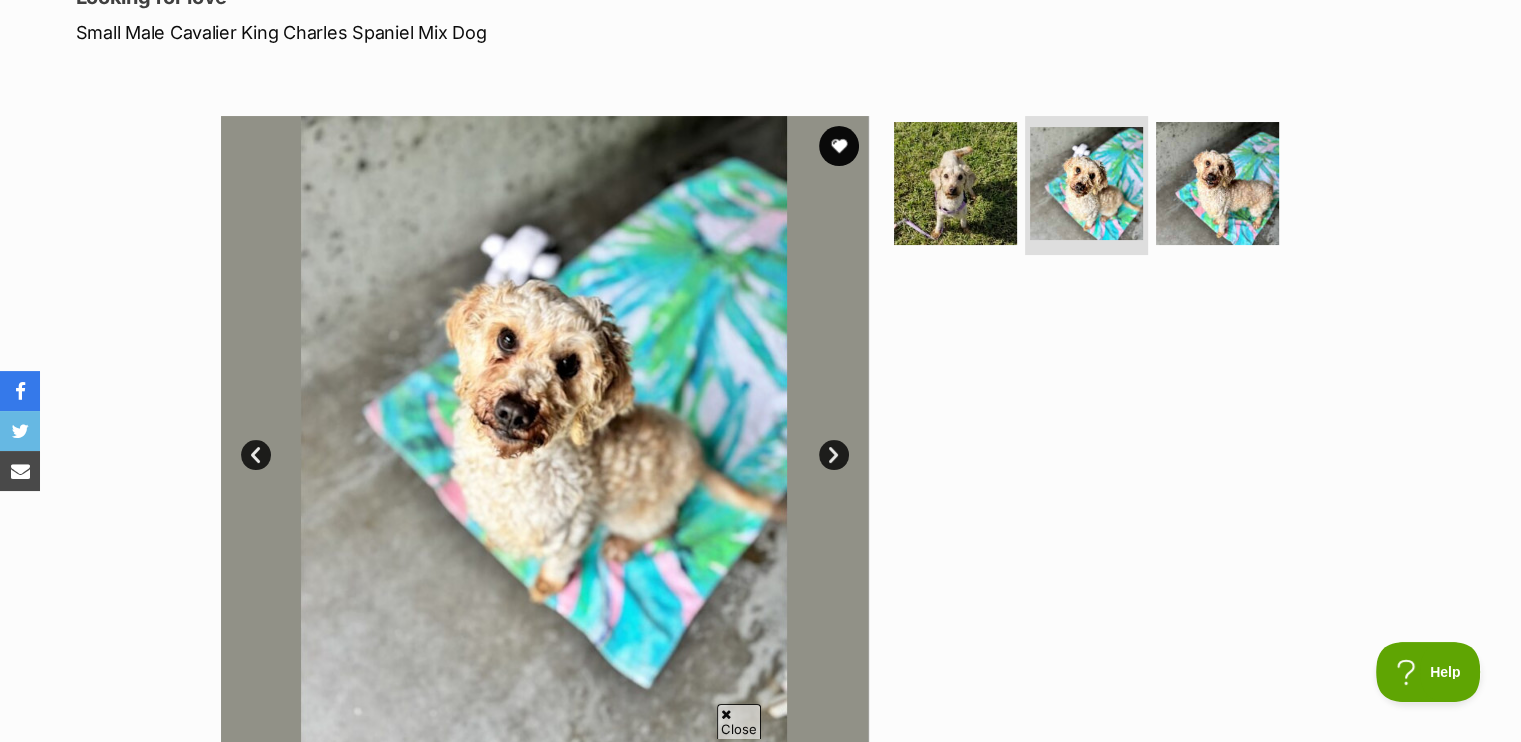 click on "Next" at bounding box center [834, 455] 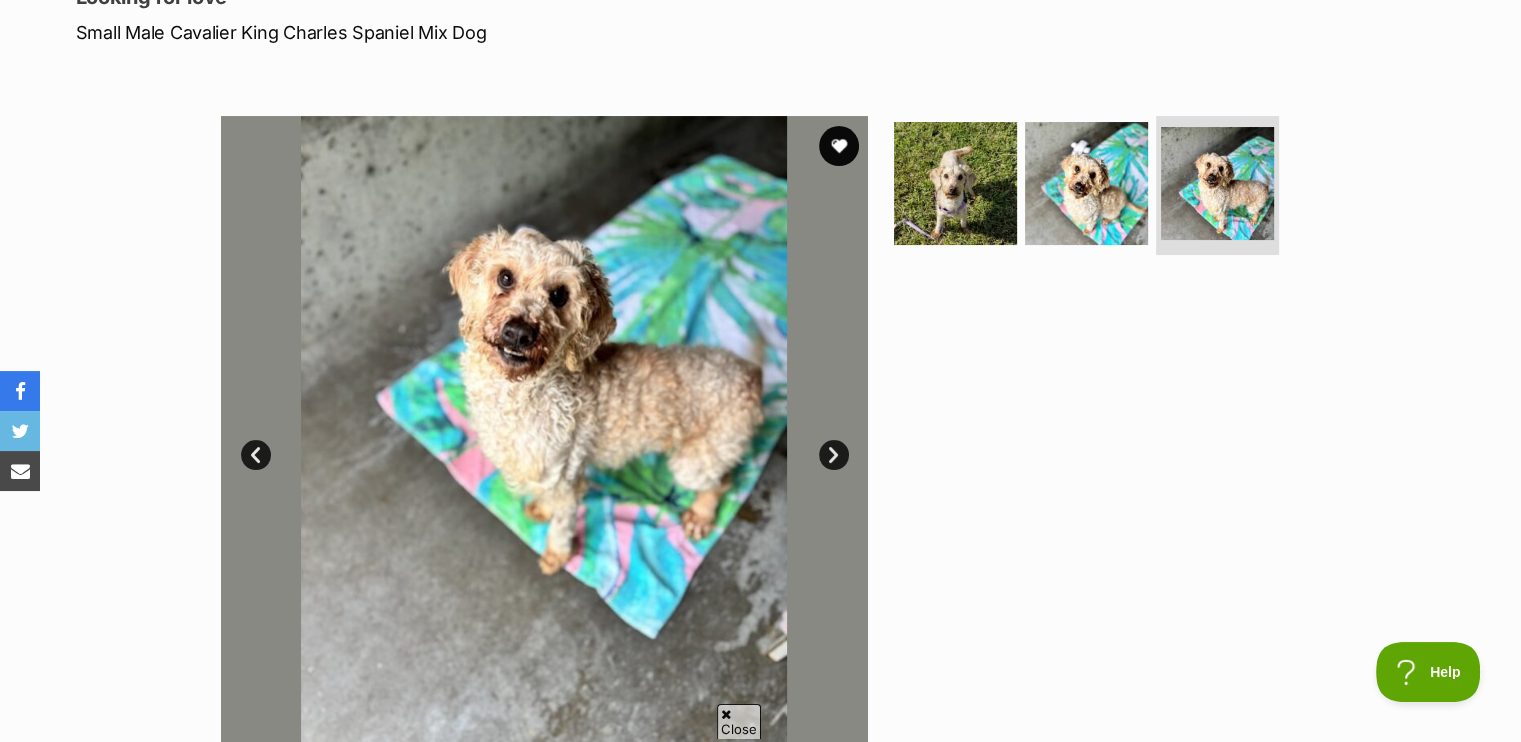 click on "Next" at bounding box center (834, 455) 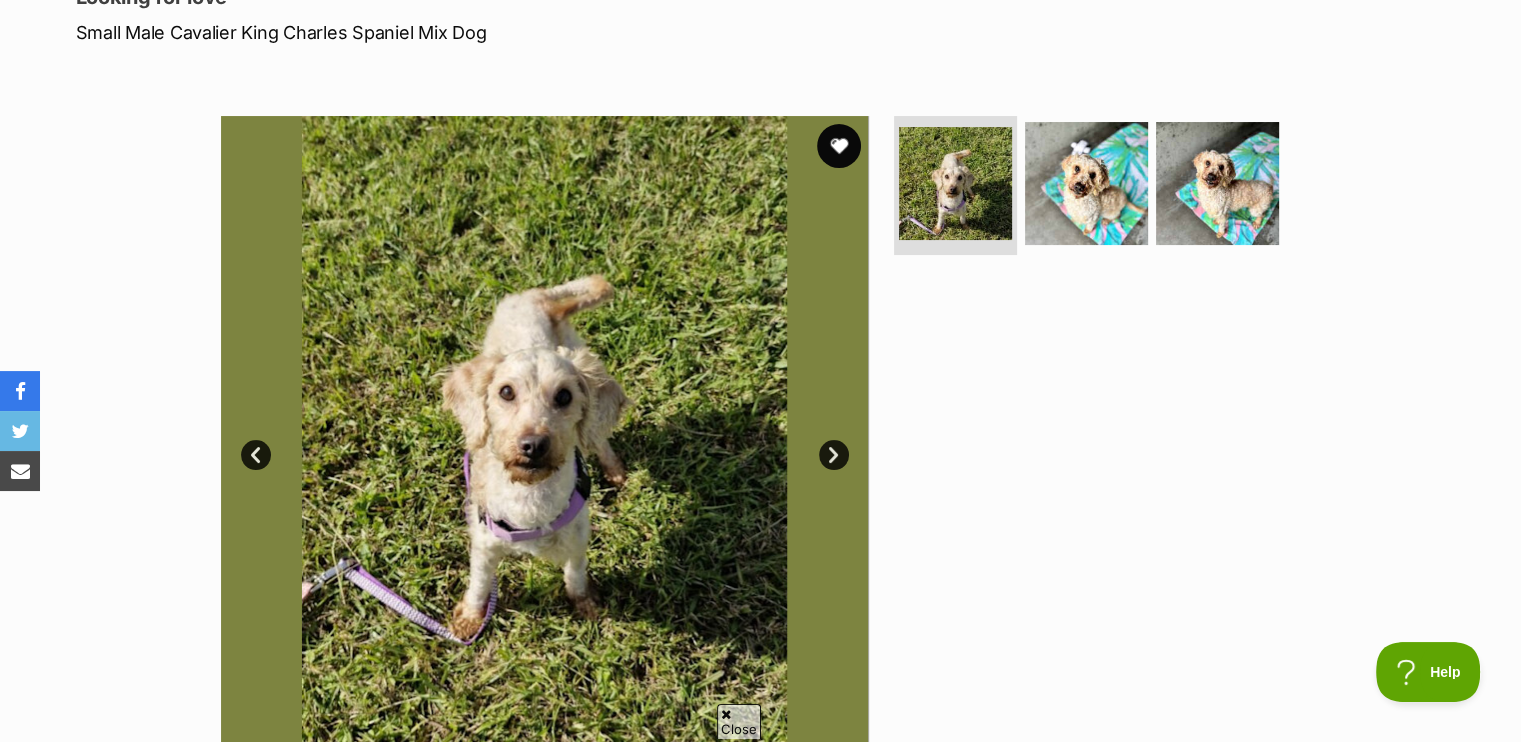 click at bounding box center [839, 146] 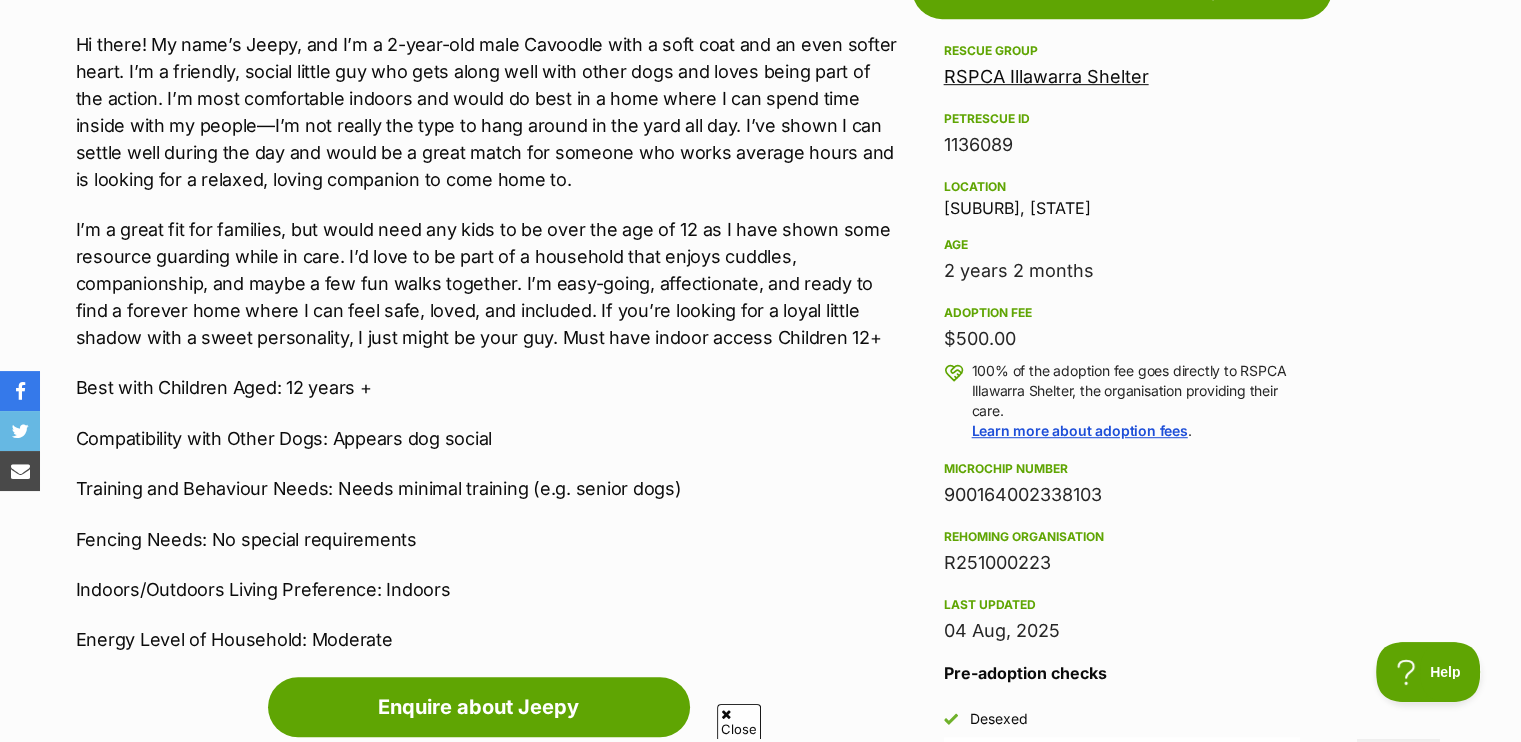 scroll, scrollTop: 1200, scrollLeft: 0, axis: vertical 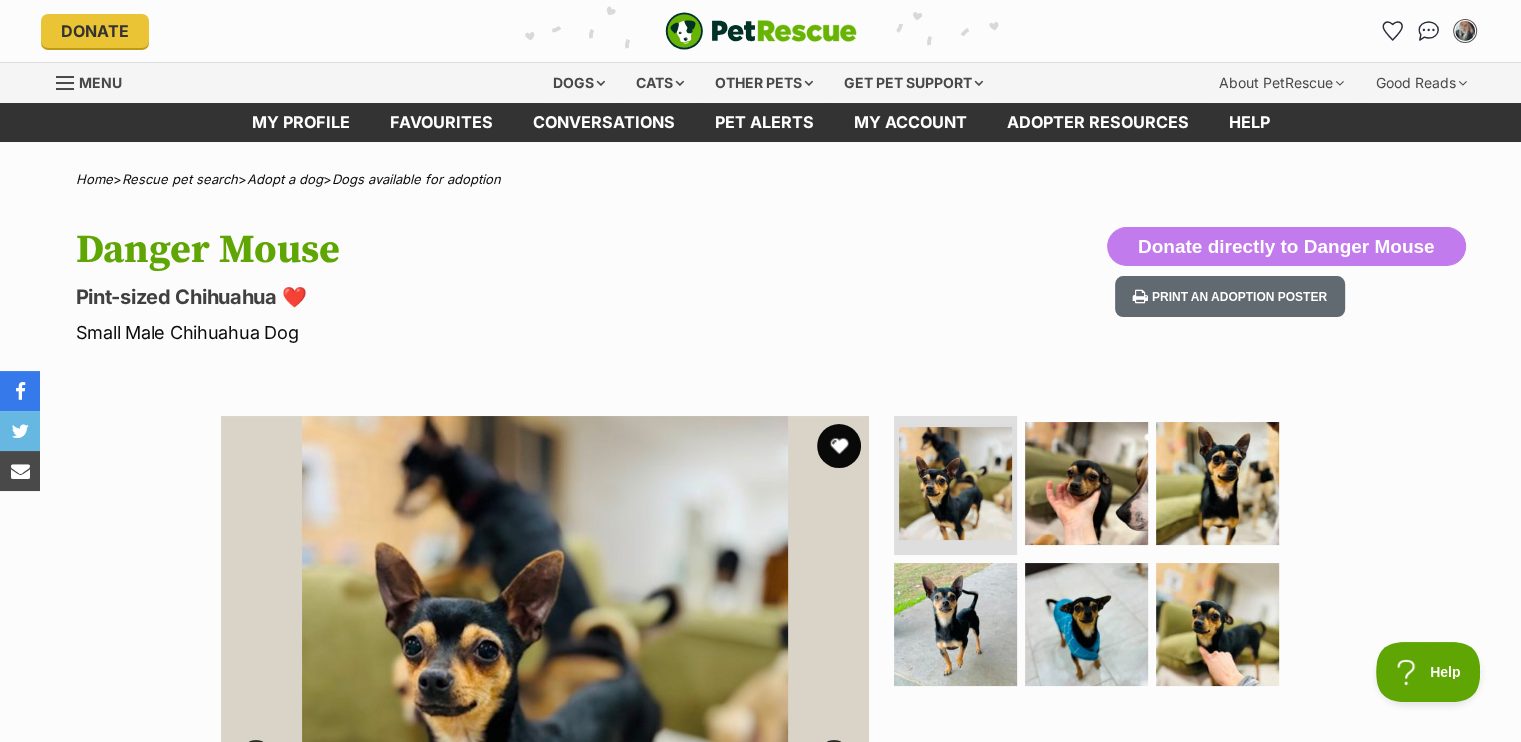 click at bounding box center [839, 446] 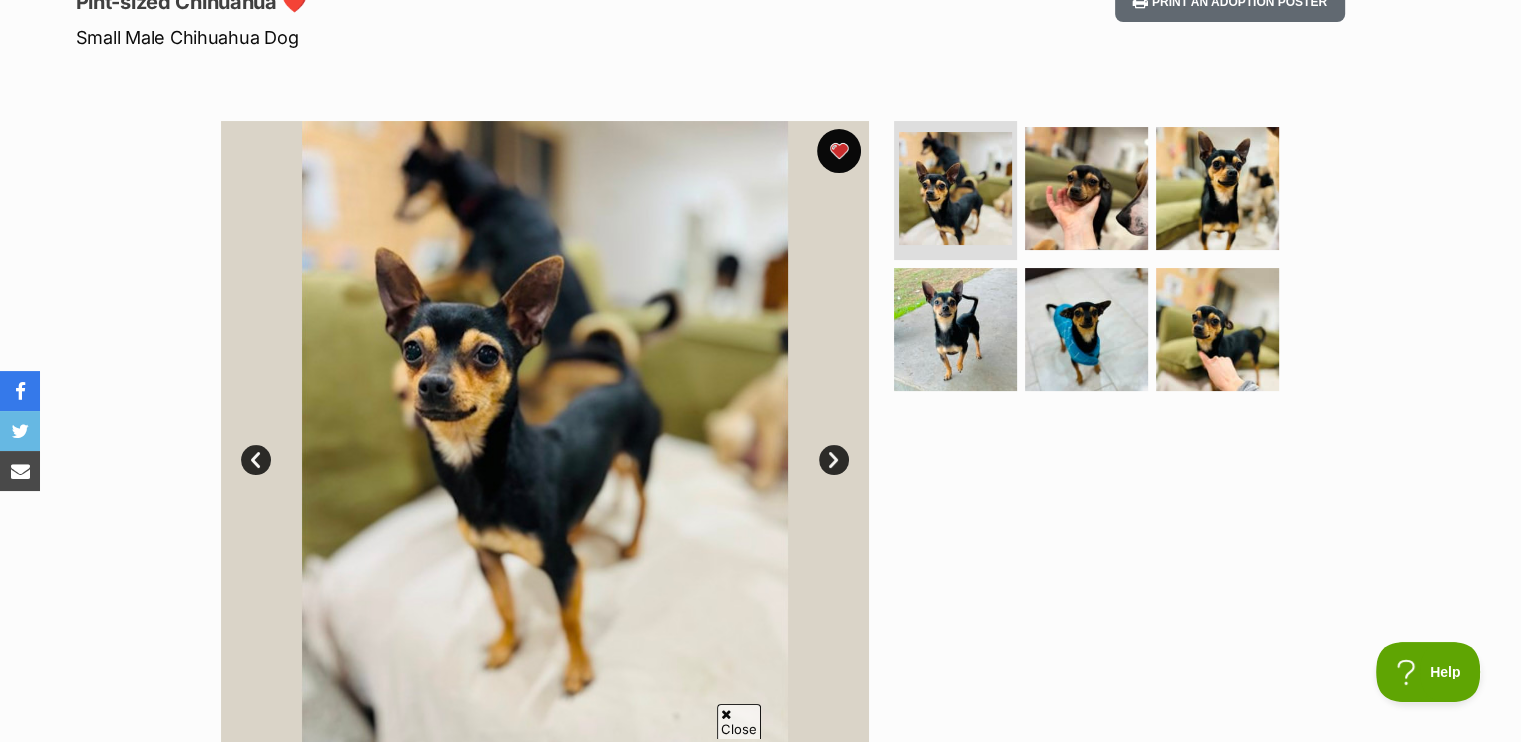 scroll, scrollTop: 300, scrollLeft: 0, axis: vertical 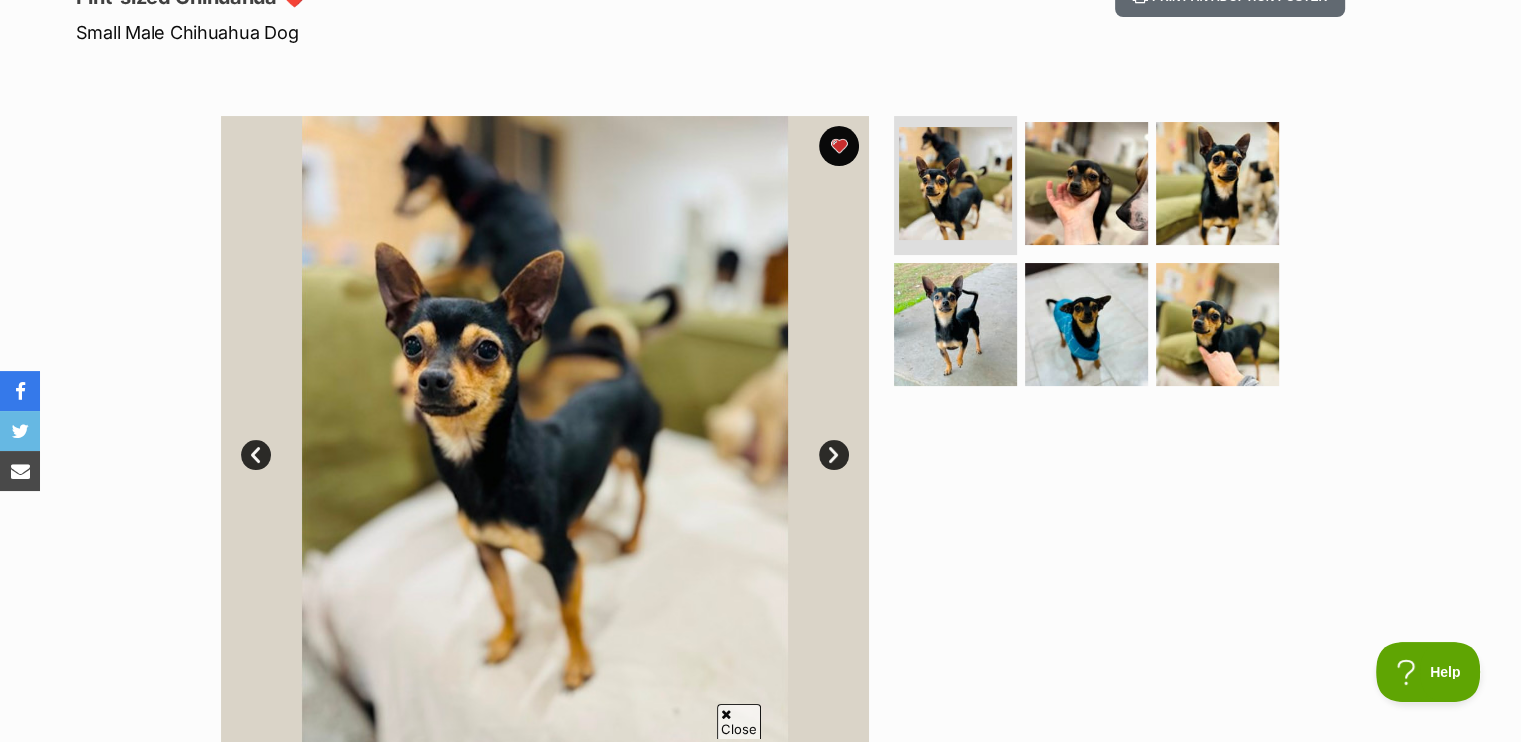 click on "Next" at bounding box center [834, 455] 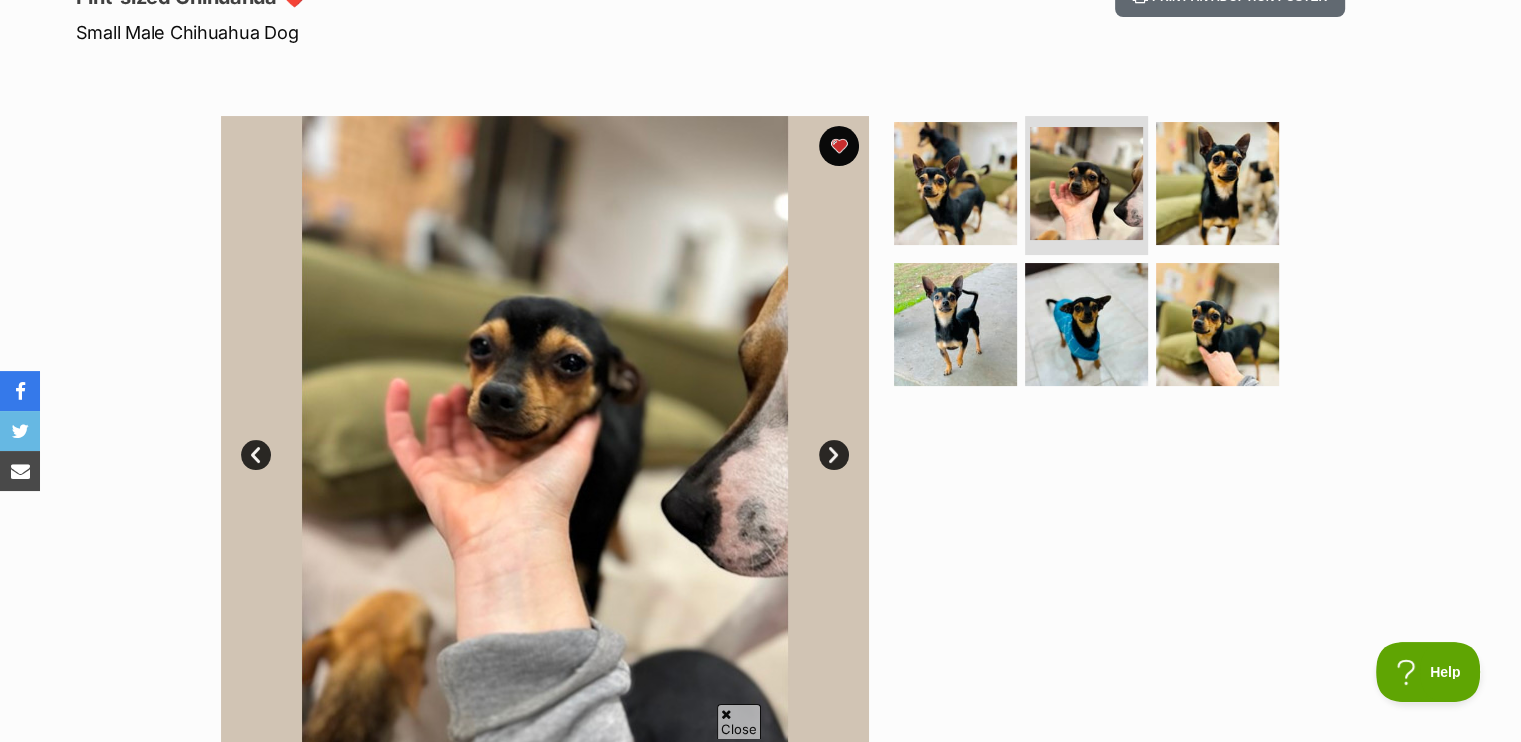 click on "Next" at bounding box center (834, 455) 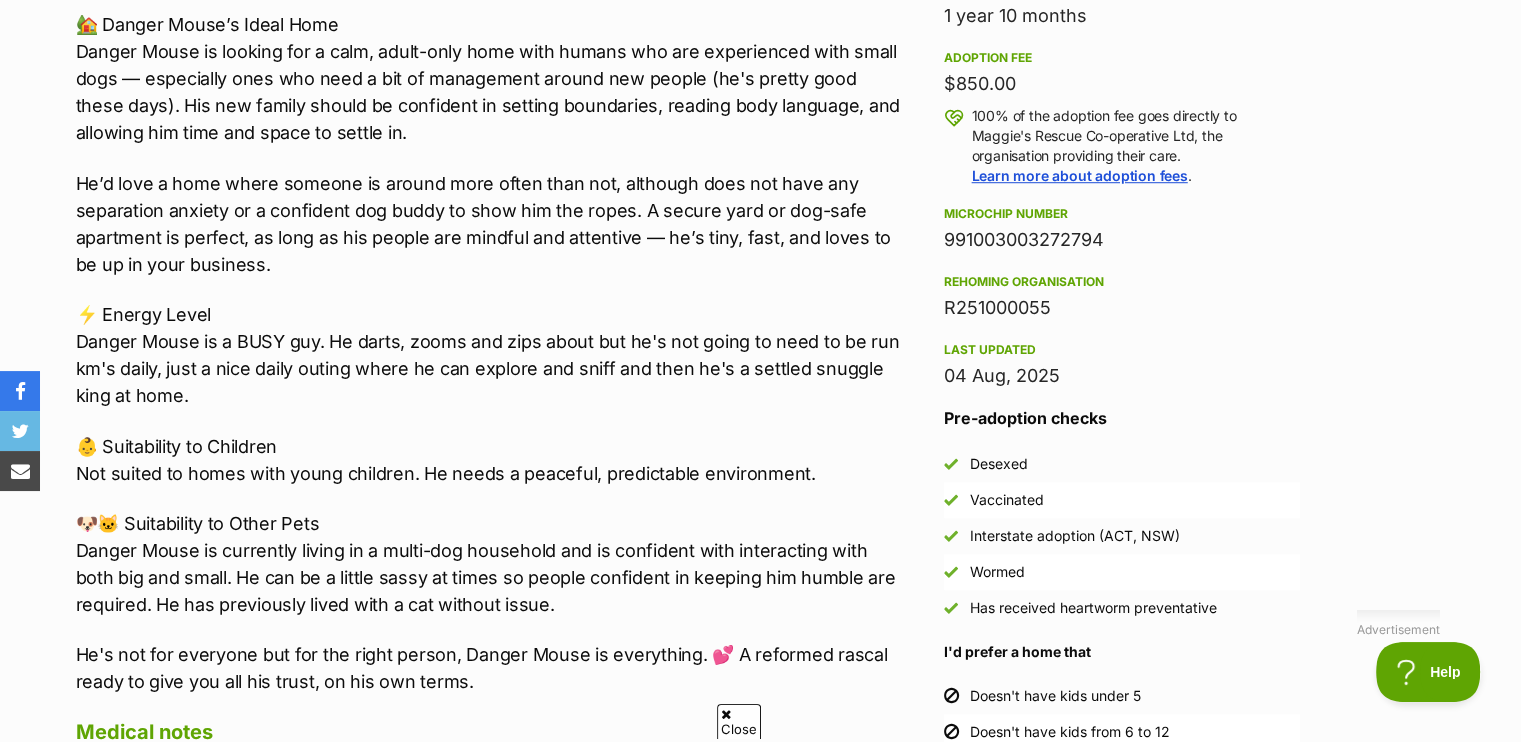 scroll, scrollTop: 1500, scrollLeft: 0, axis: vertical 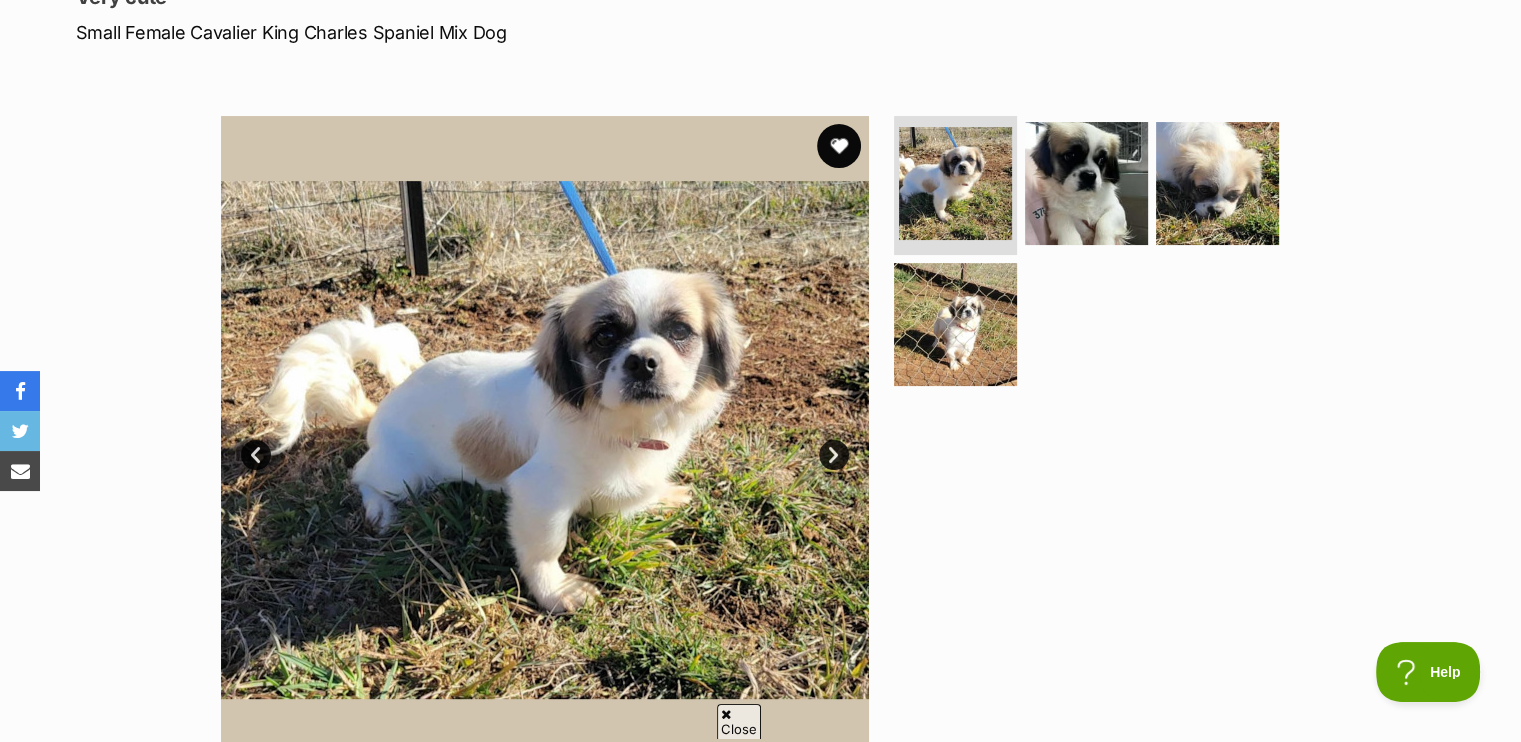 click at bounding box center [839, 146] 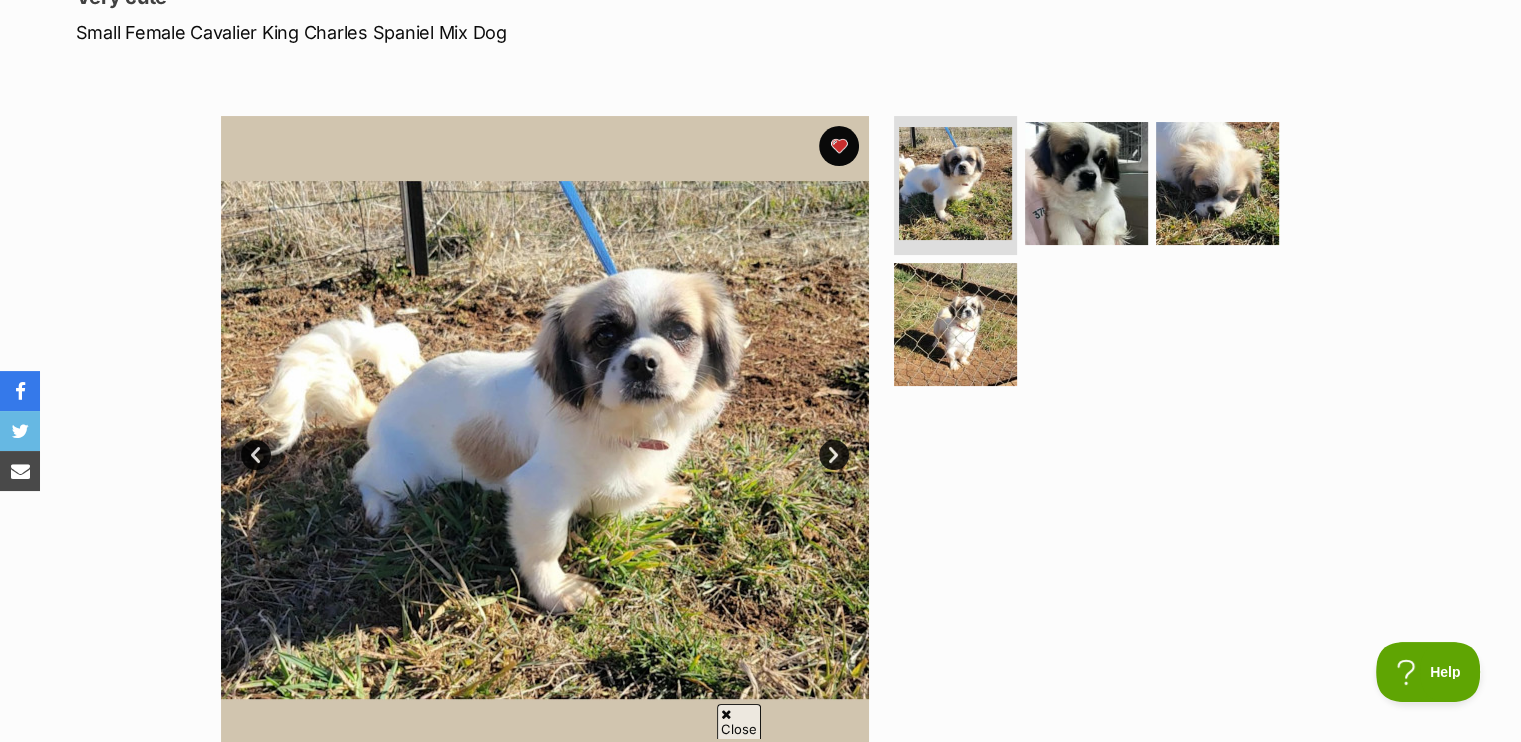 click on "Next" at bounding box center (834, 455) 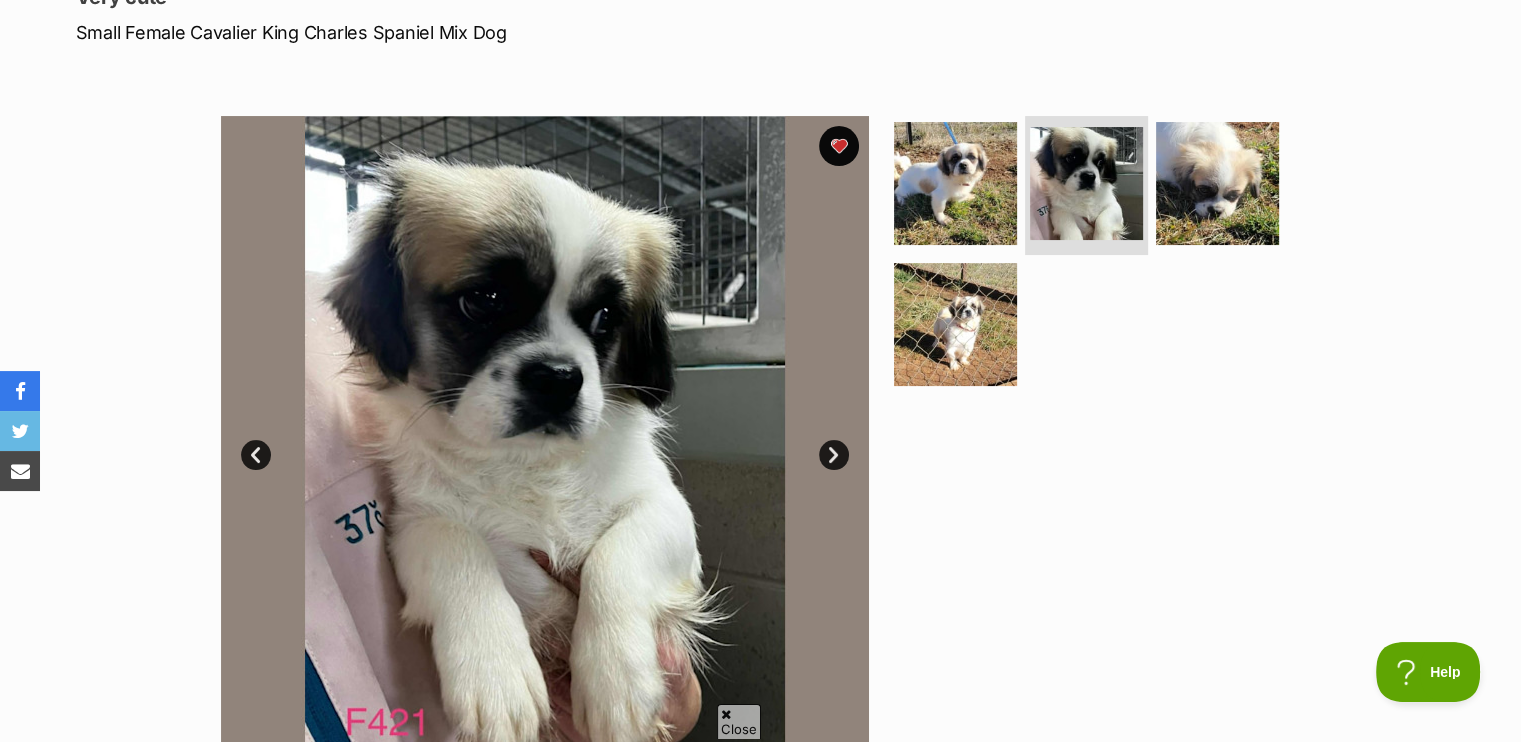 click on "Next" at bounding box center [834, 455] 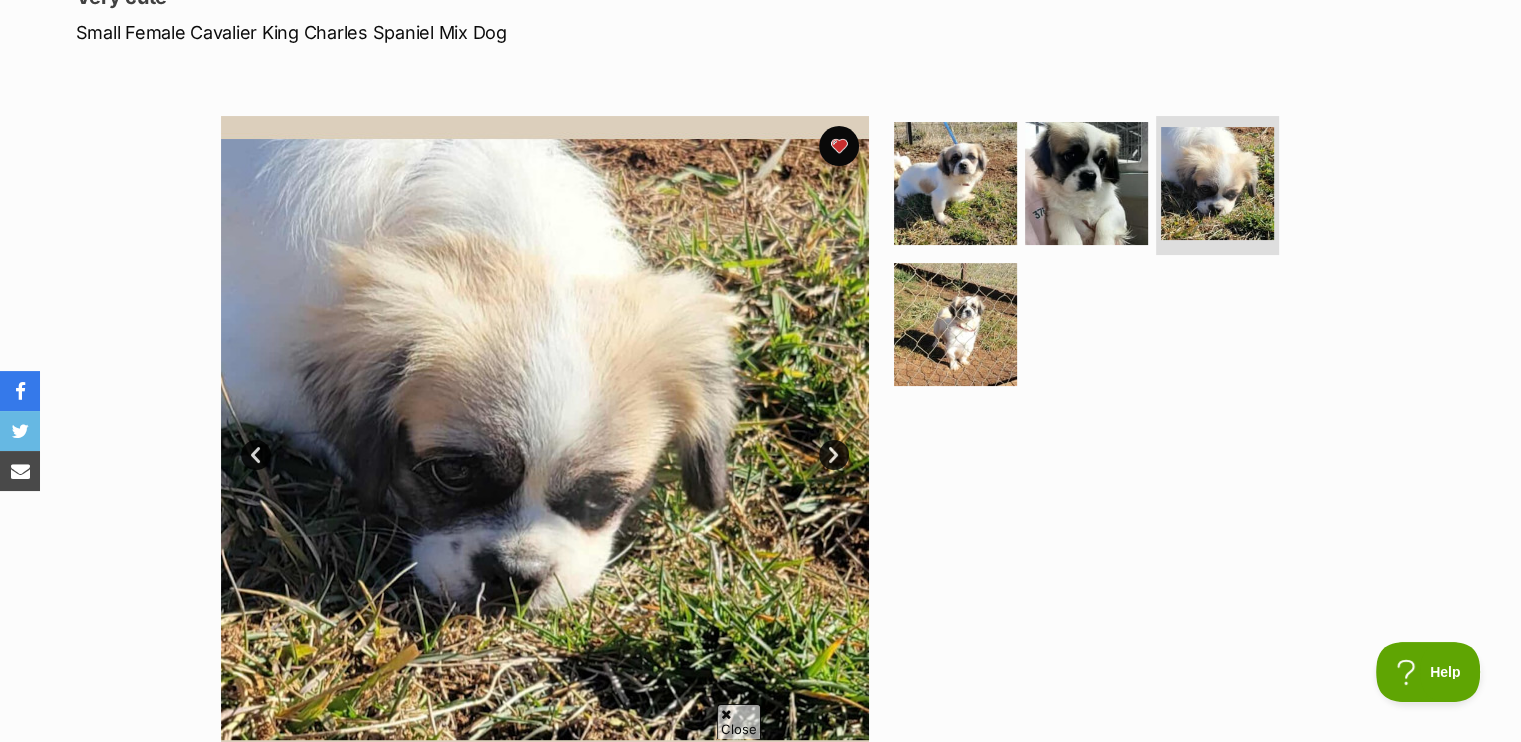 click on "Next" at bounding box center (834, 455) 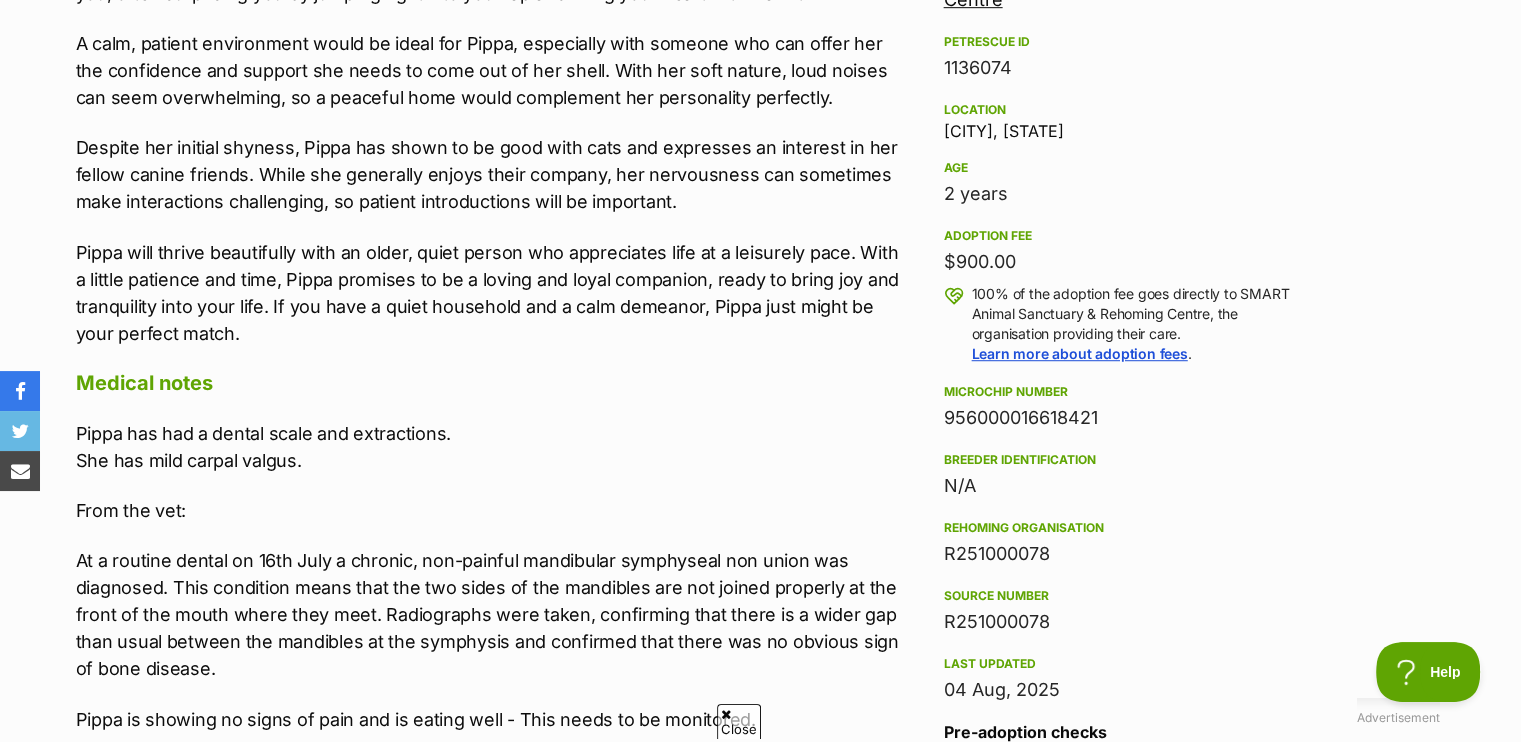scroll, scrollTop: 1300, scrollLeft: 0, axis: vertical 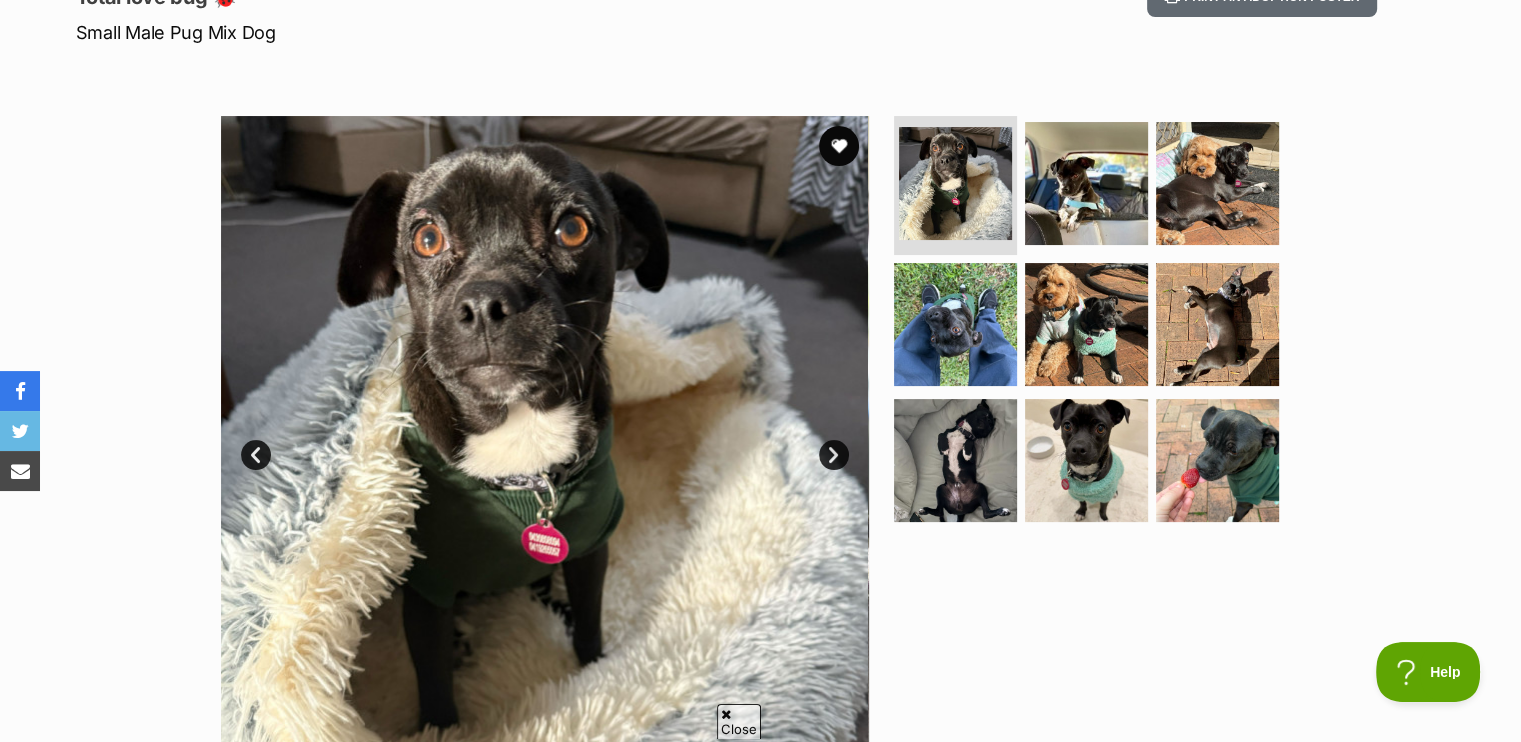 click on "Next" at bounding box center (834, 455) 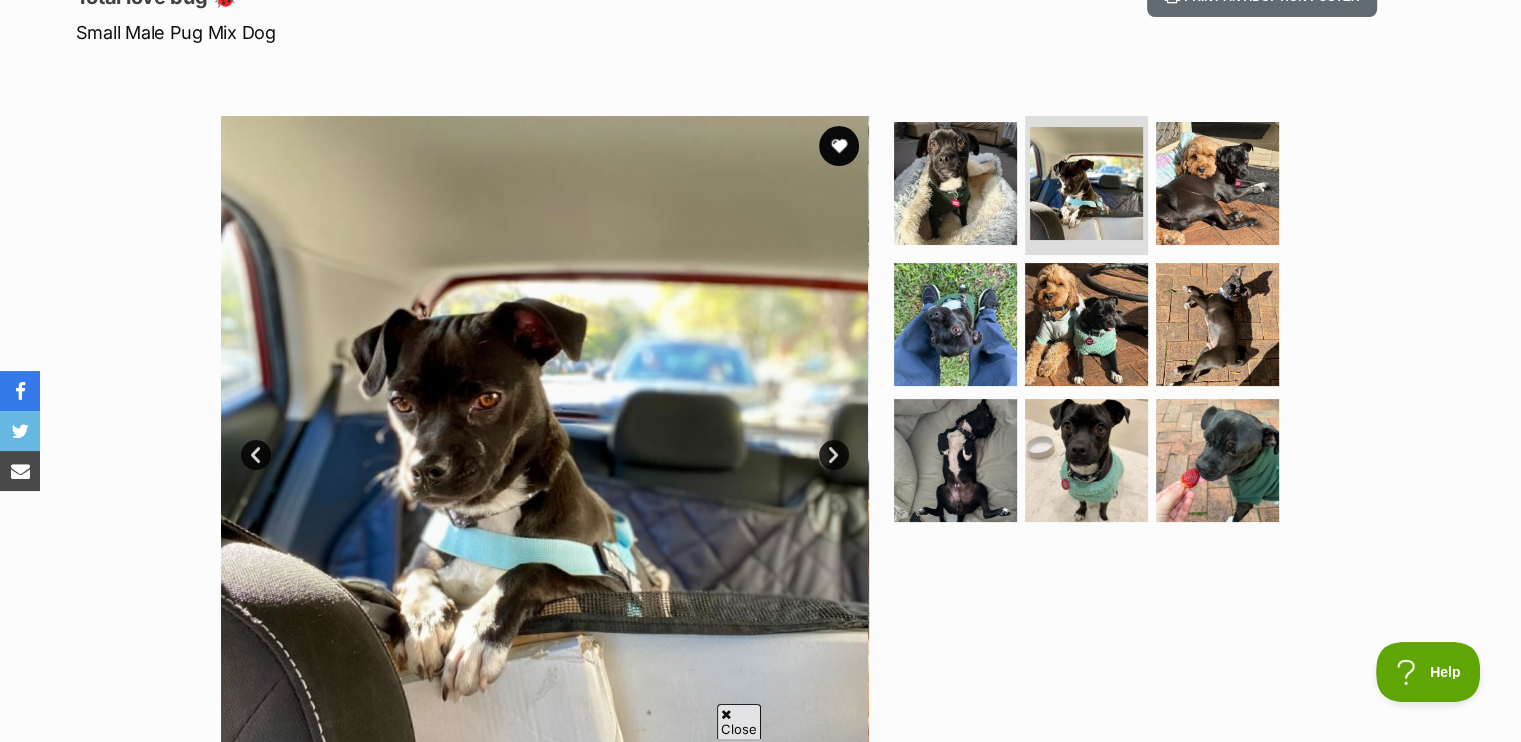 click on "Next" at bounding box center (834, 455) 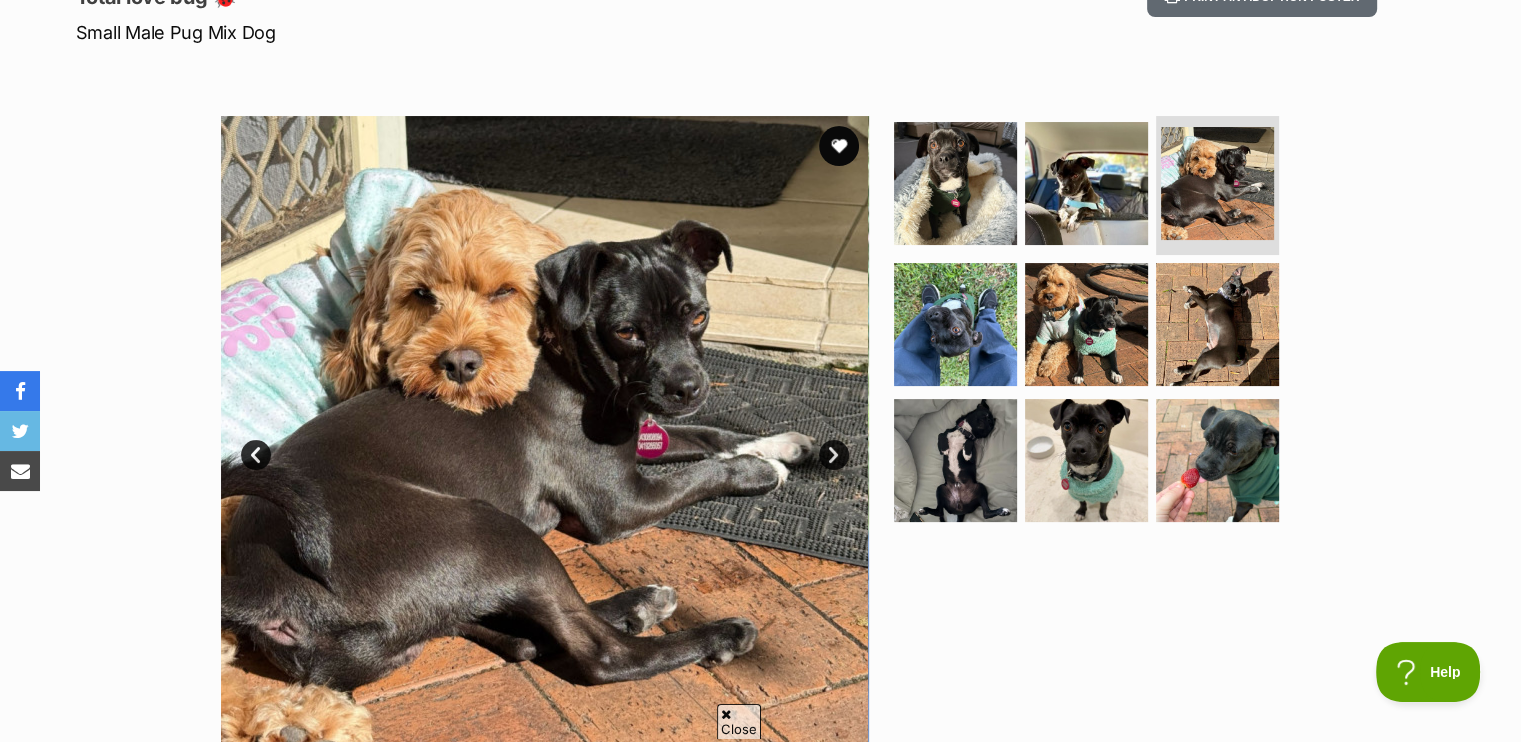 click on "Next" at bounding box center [834, 455] 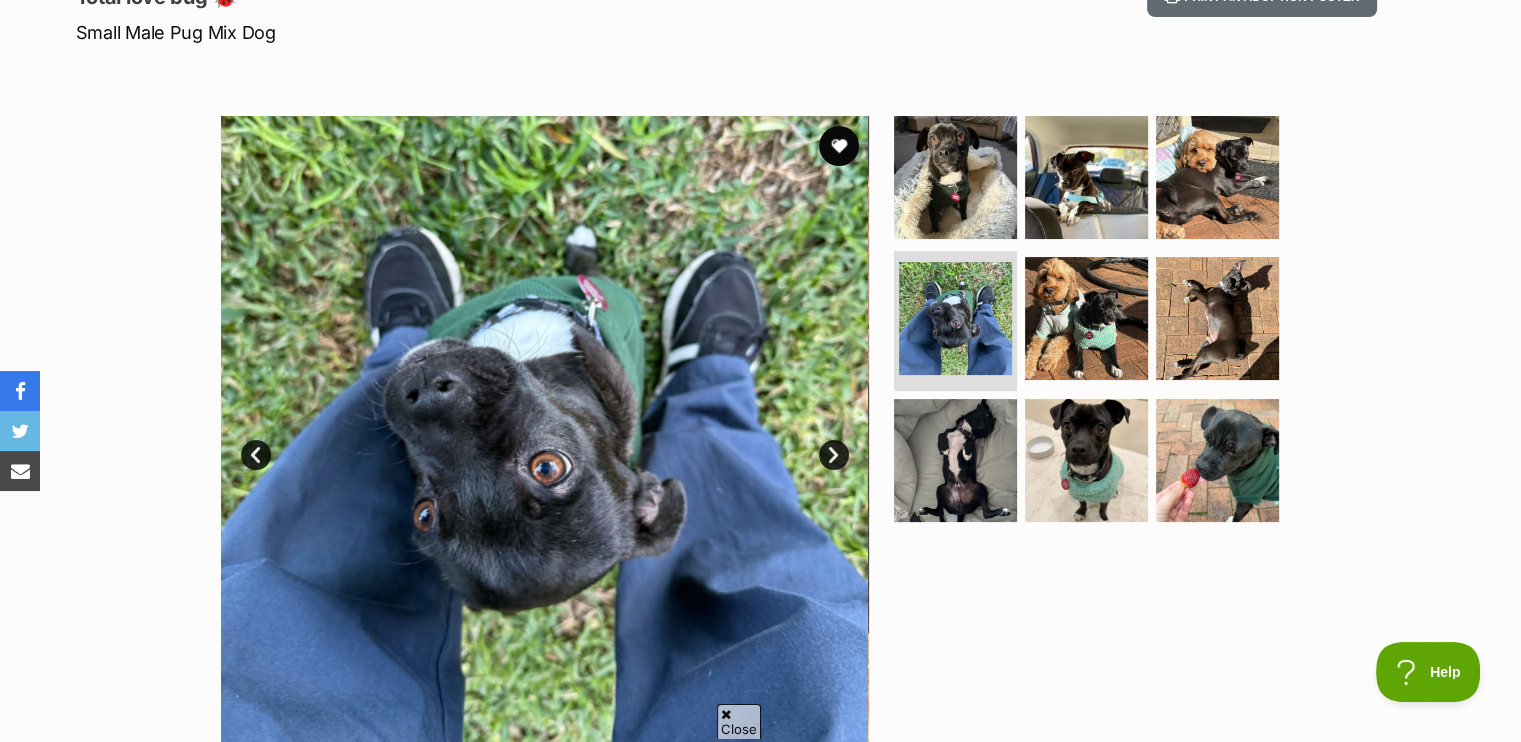 click on "Next" at bounding box center (834, 455) 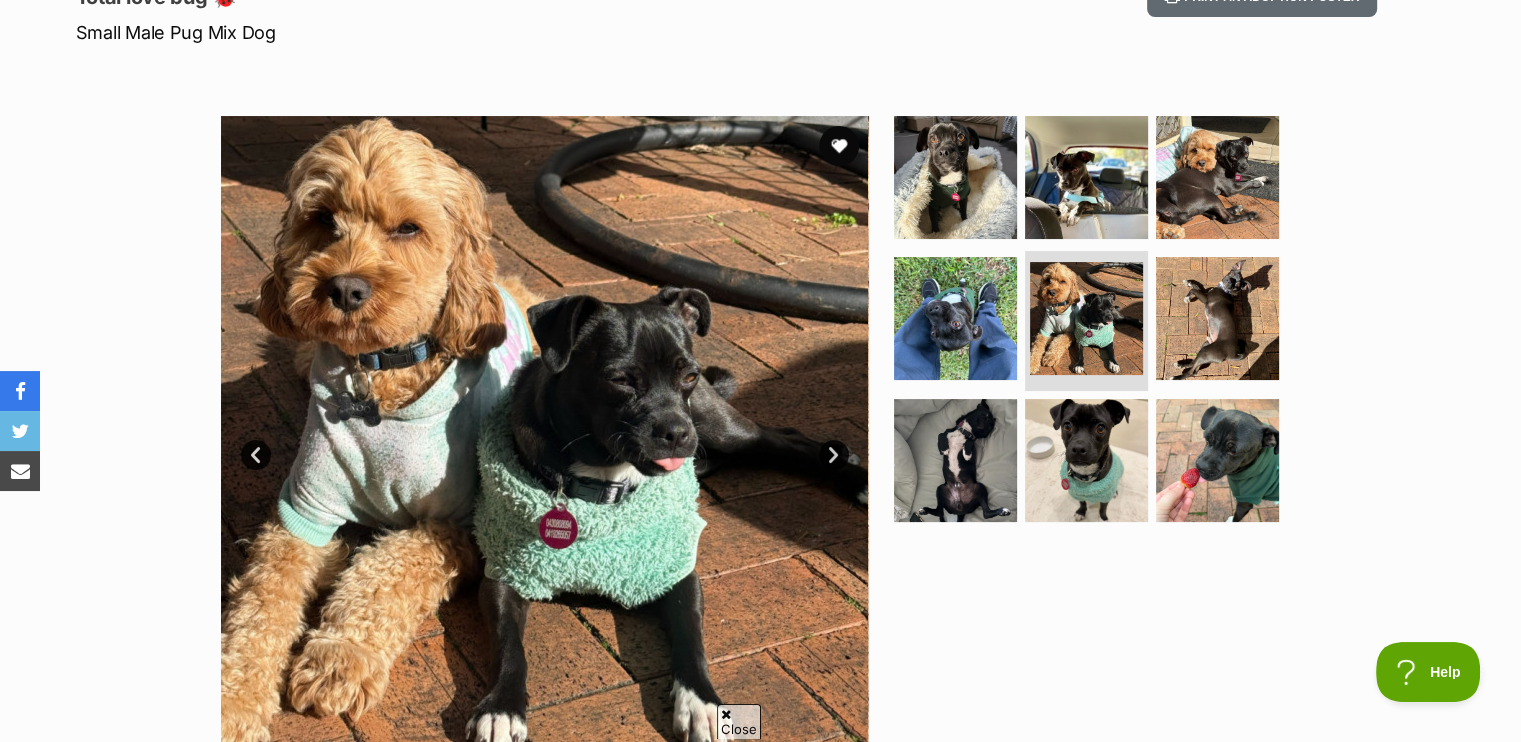 click on "Next" at bounding box center [834, 455] 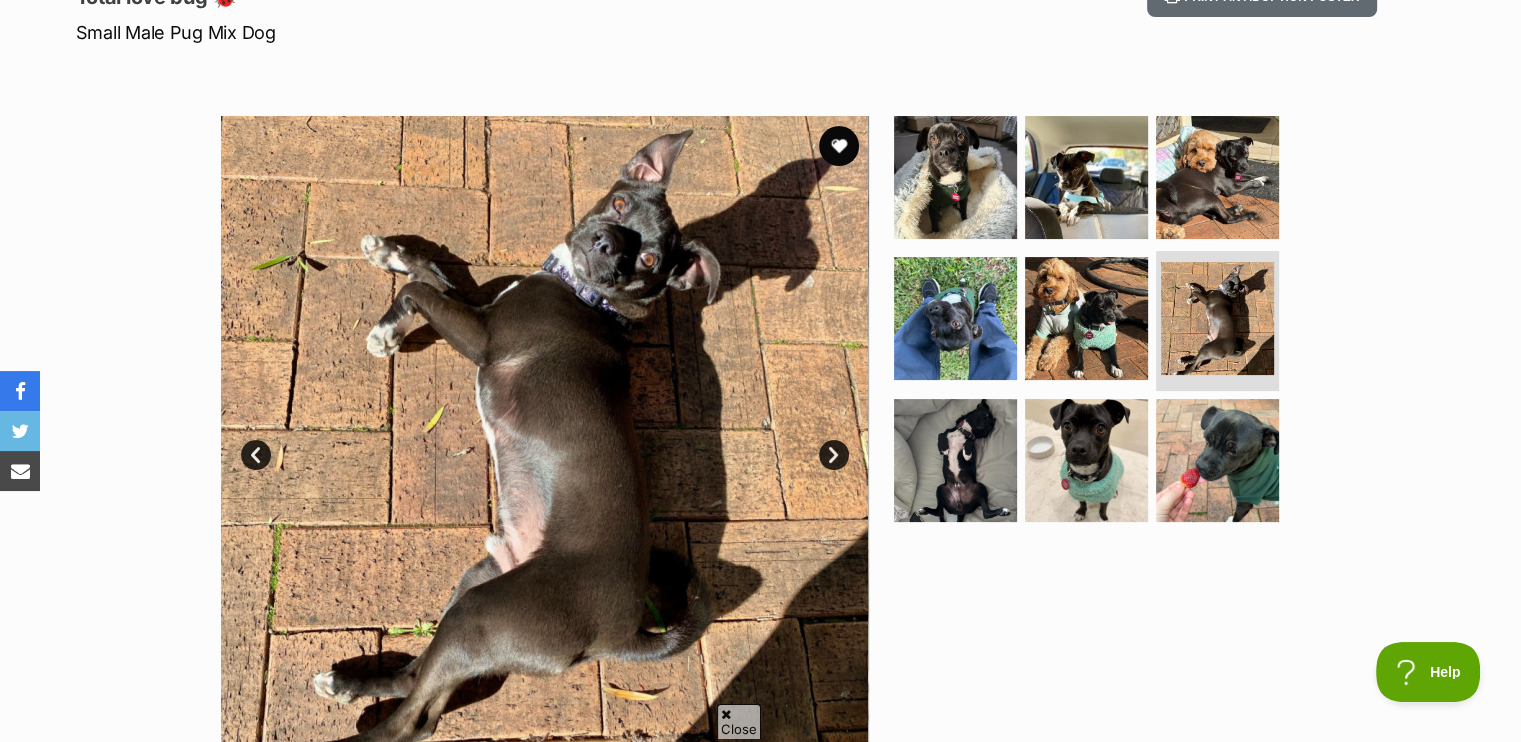 click on "Next" at bounding box center [834, 455] 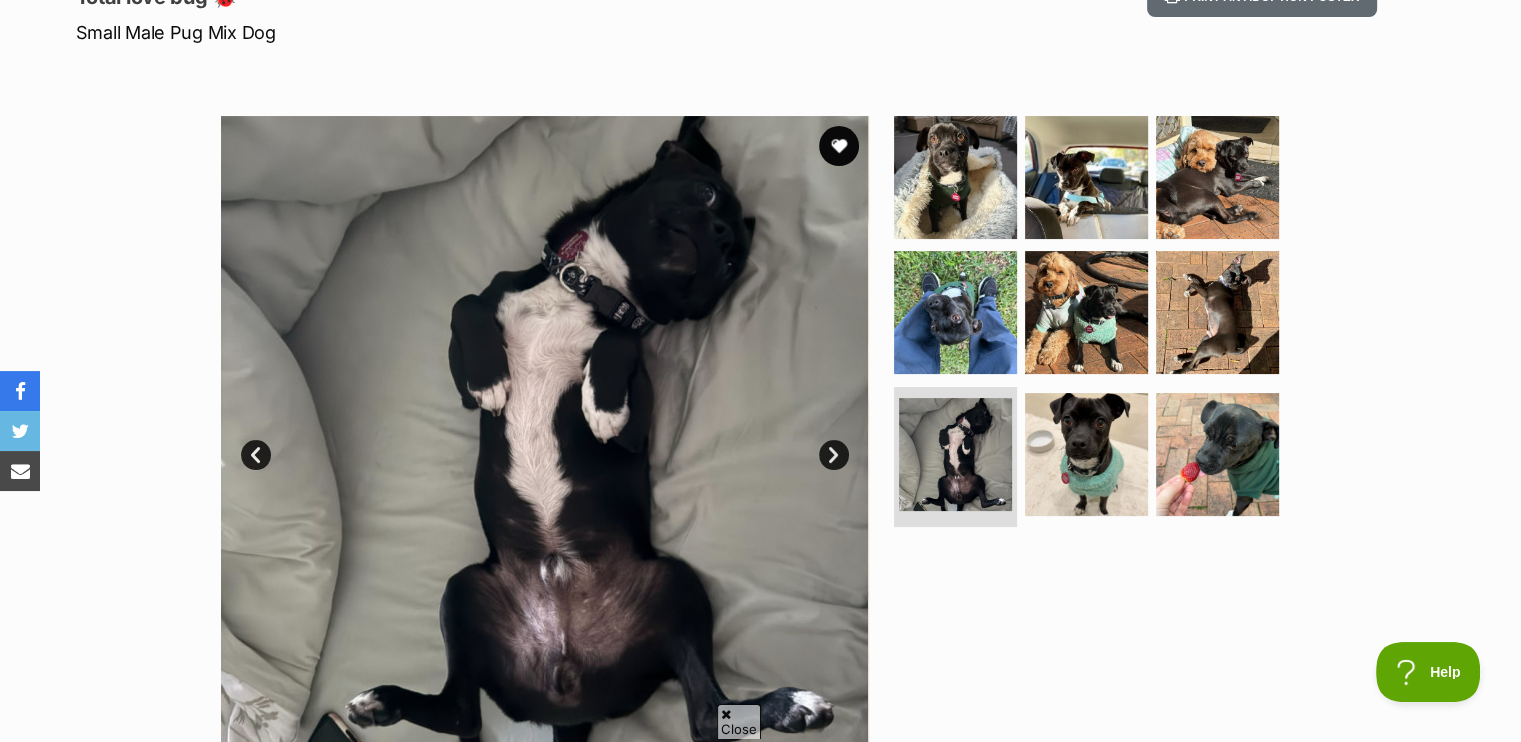 click on "Next" at bounding box center (834, 455) 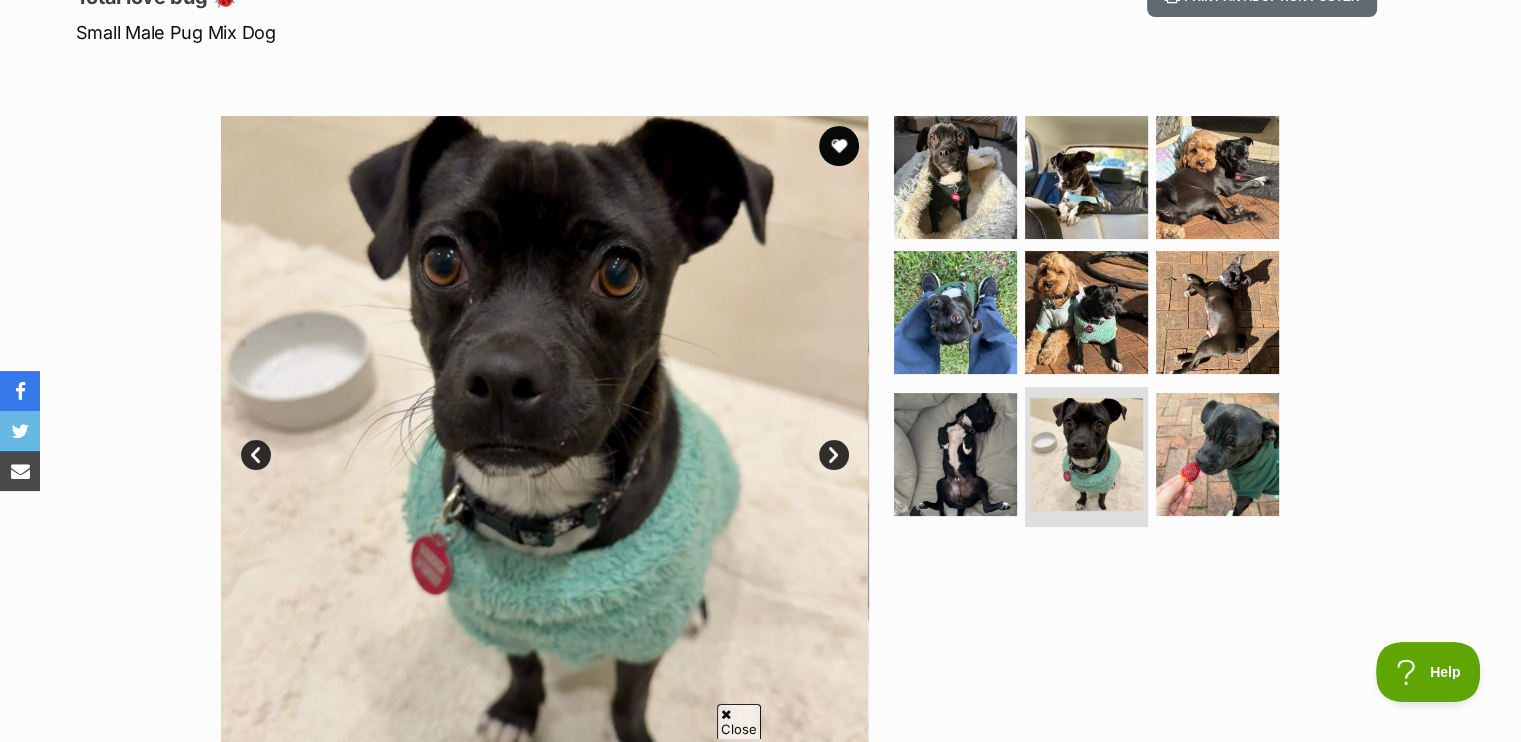 click on "Next" at bounding box center (834, 455) 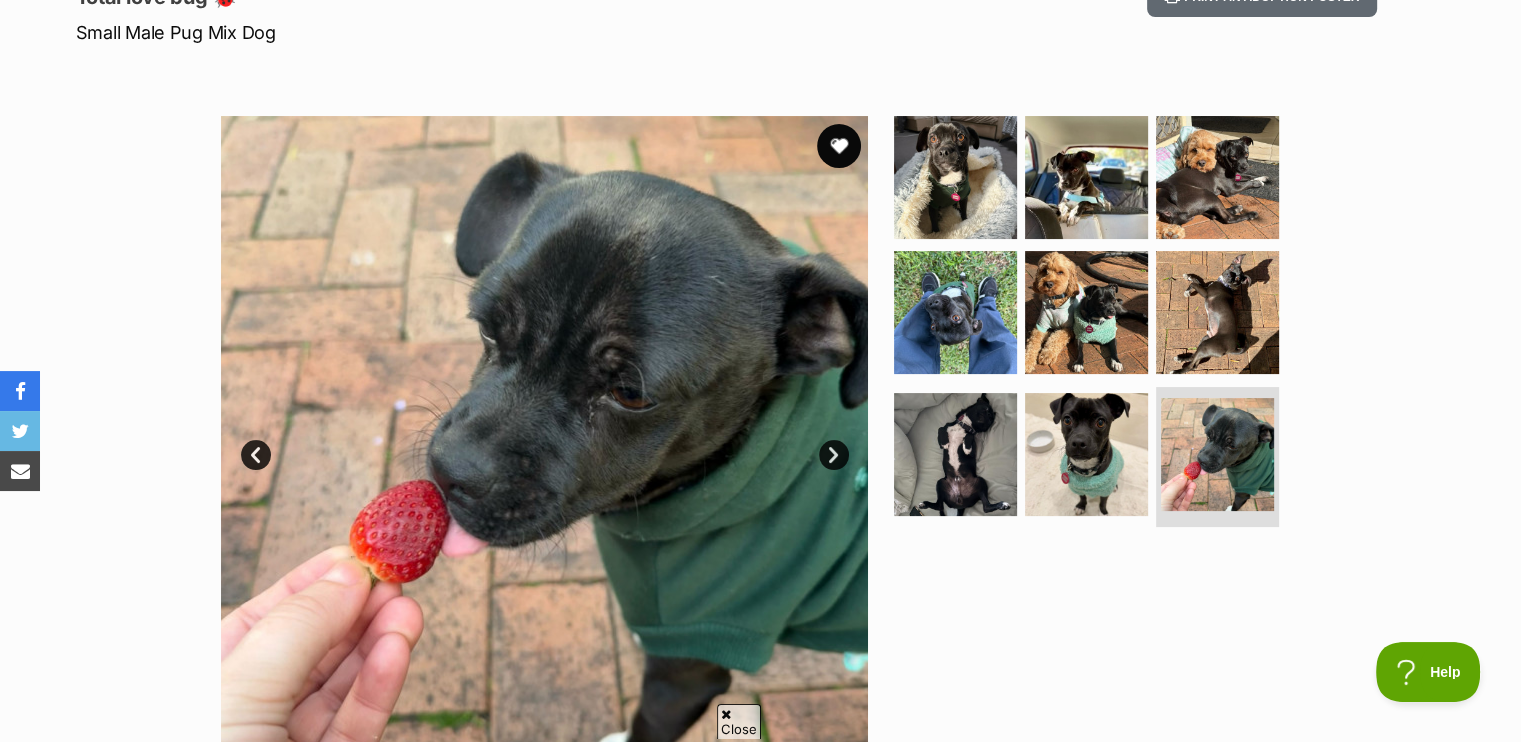 click at bounding box center (839, 146) 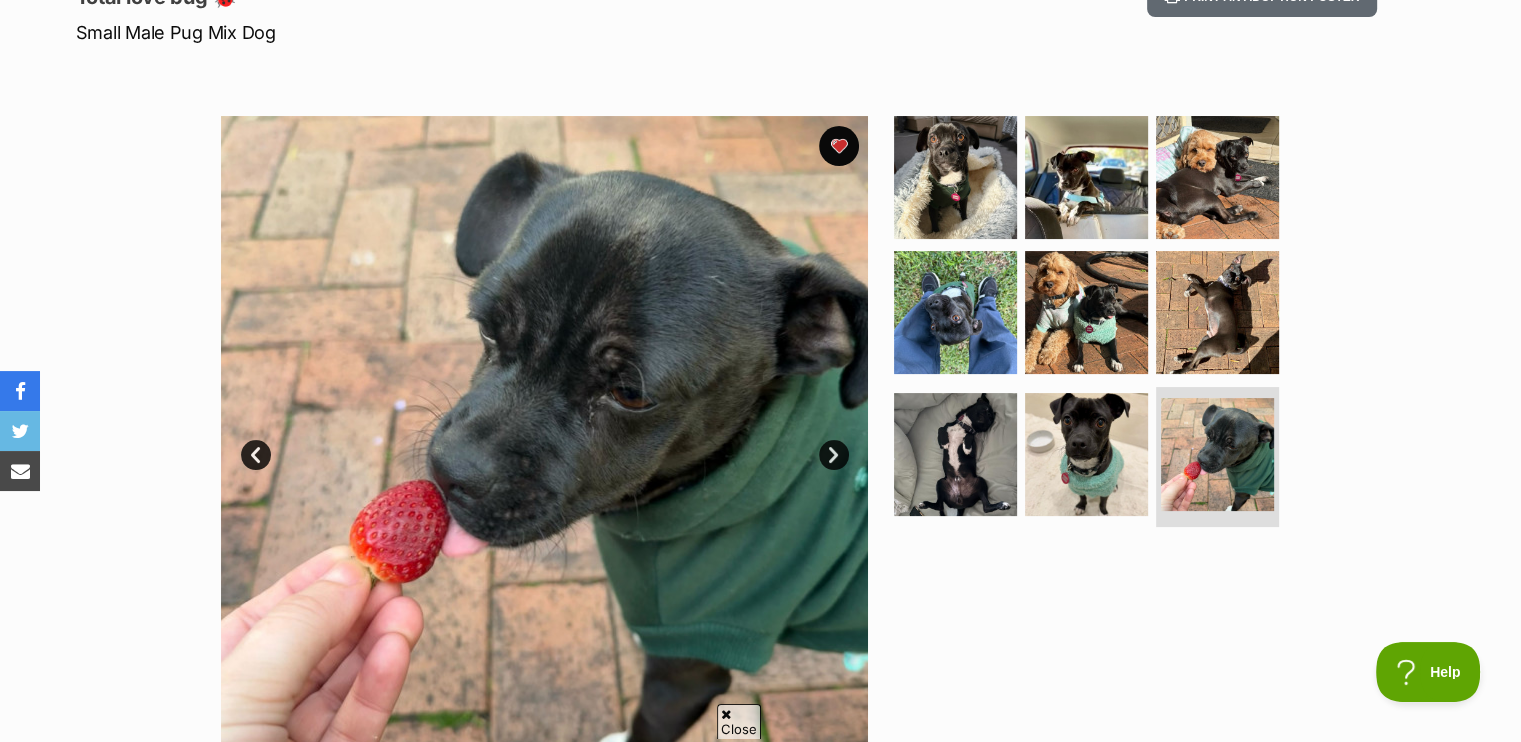 click on "Next" at bounding box center (834, 455) 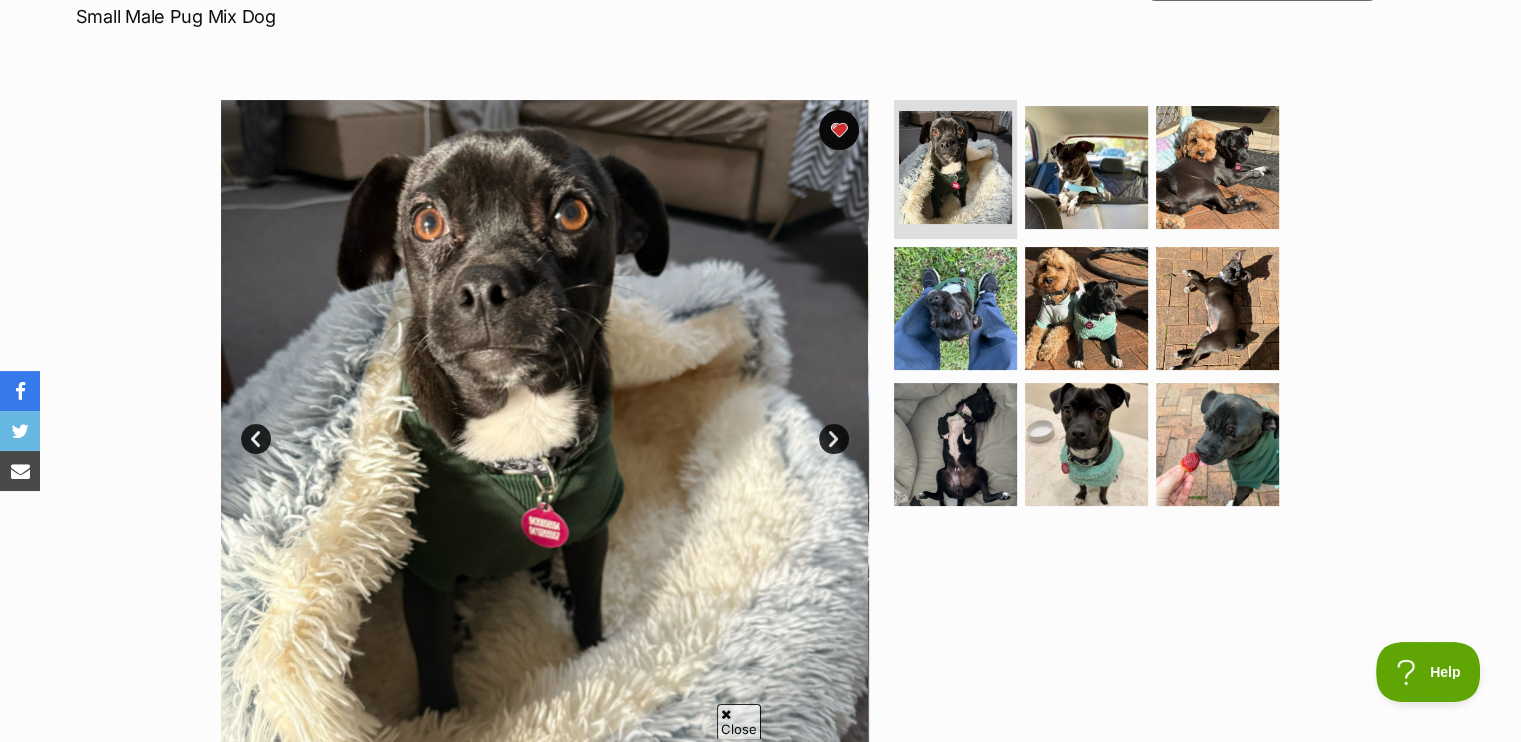 scroll, scrollTop: 300, scrollLeft: 0, axis: vertical 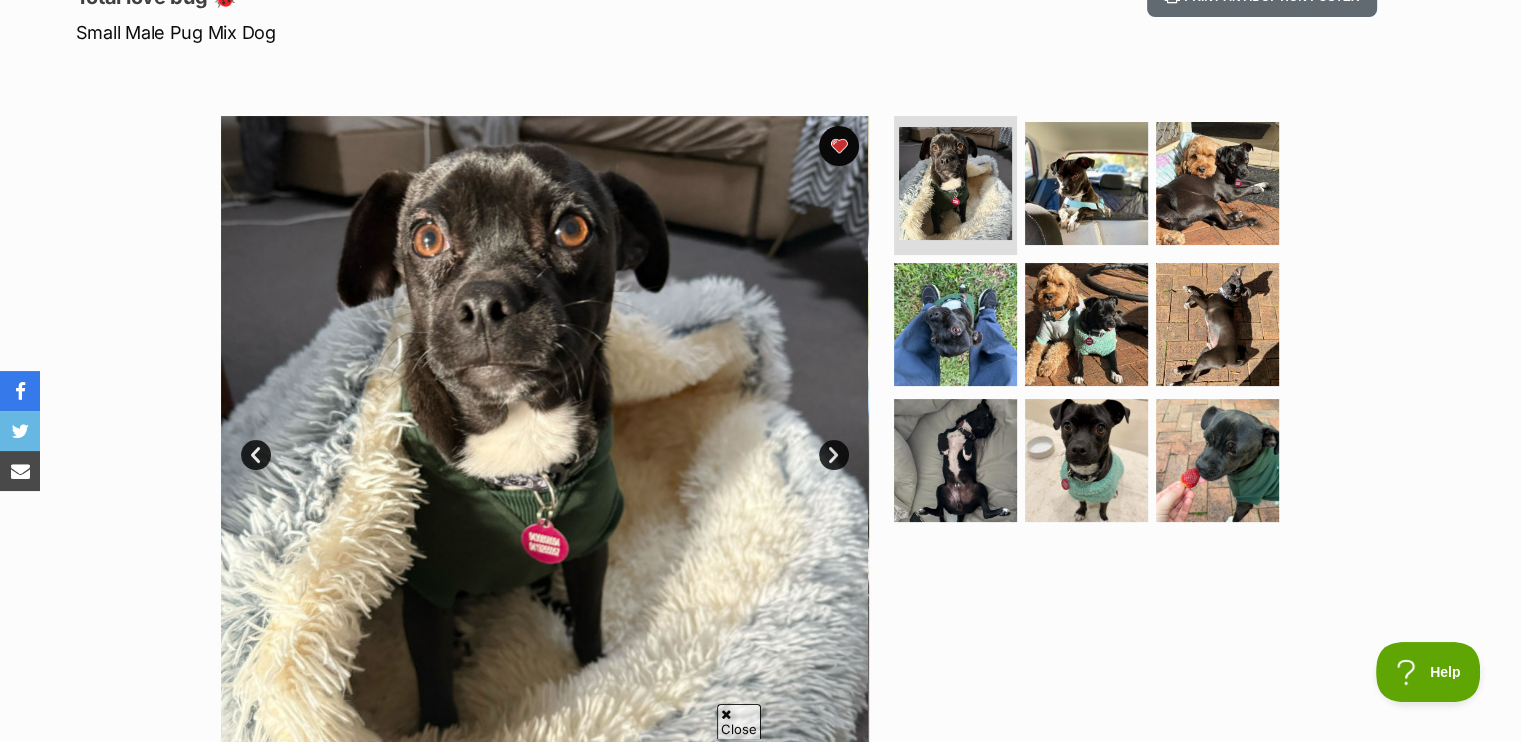 click on "Next" at bounding box center (834, 455) 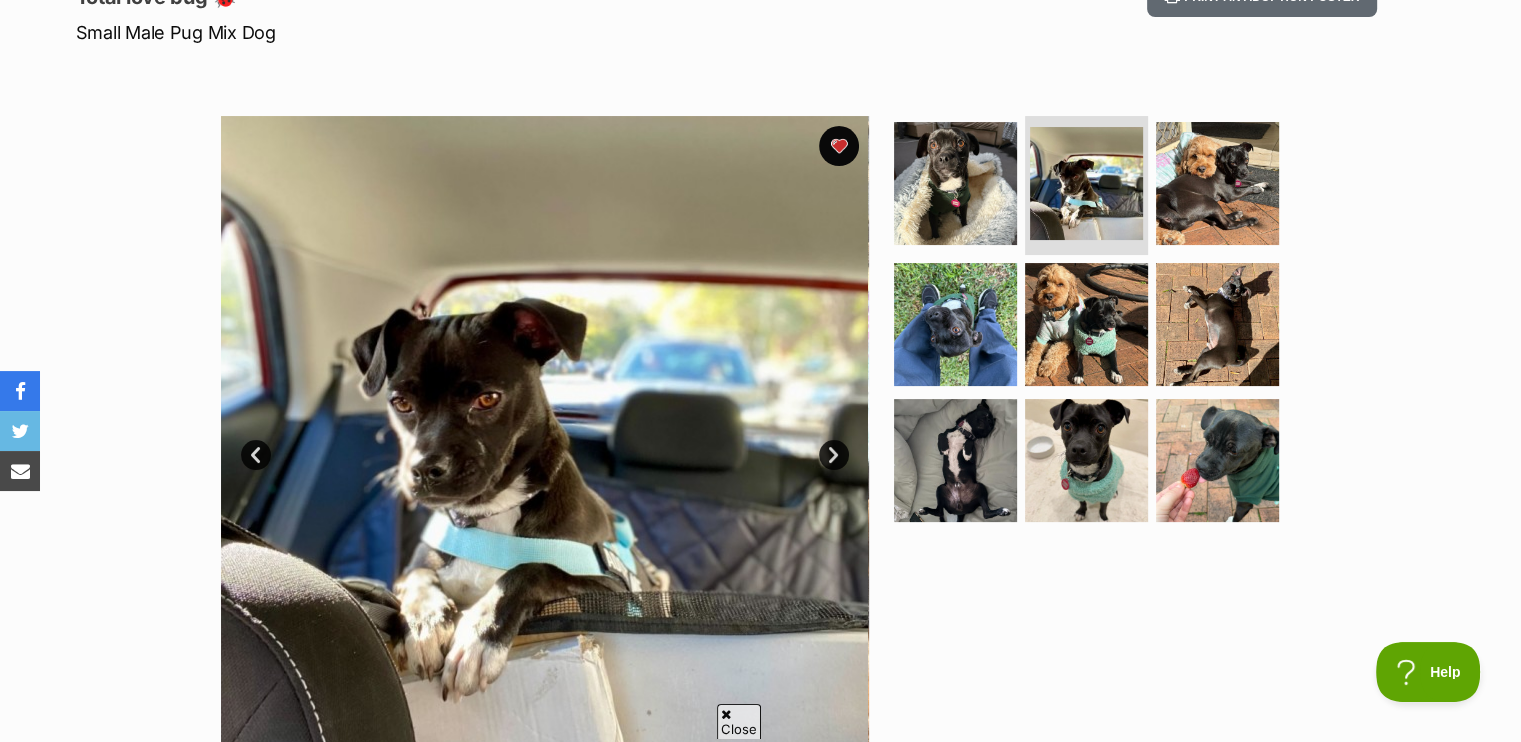 click on "Next" at bounding box center (834, 455) 